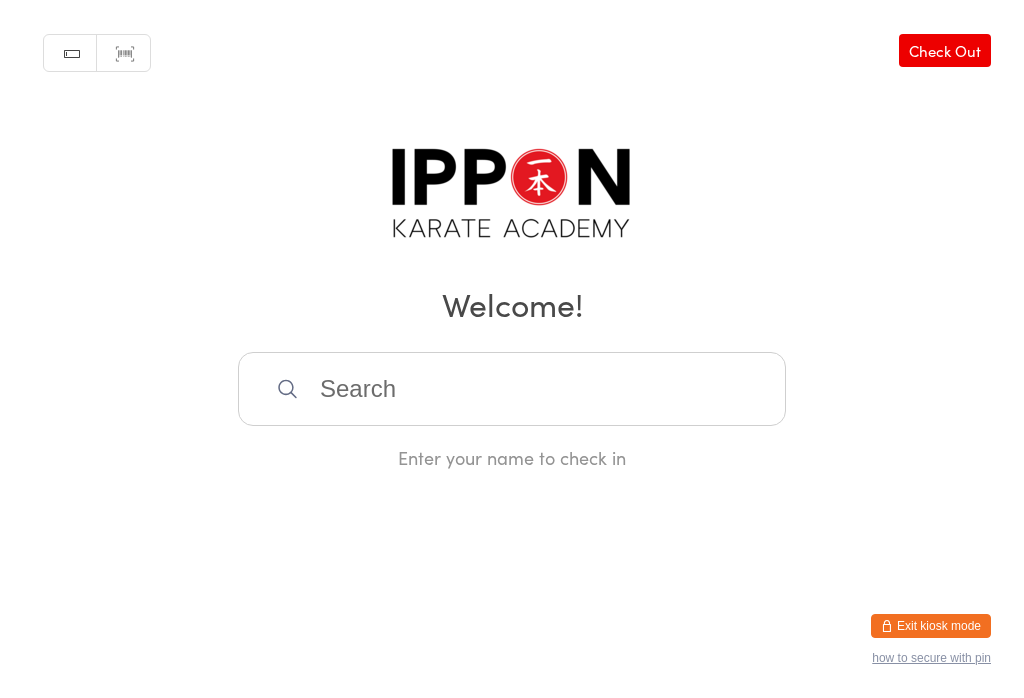 scroll, scrollTop: 0, scrollLeft: 0, axis: both 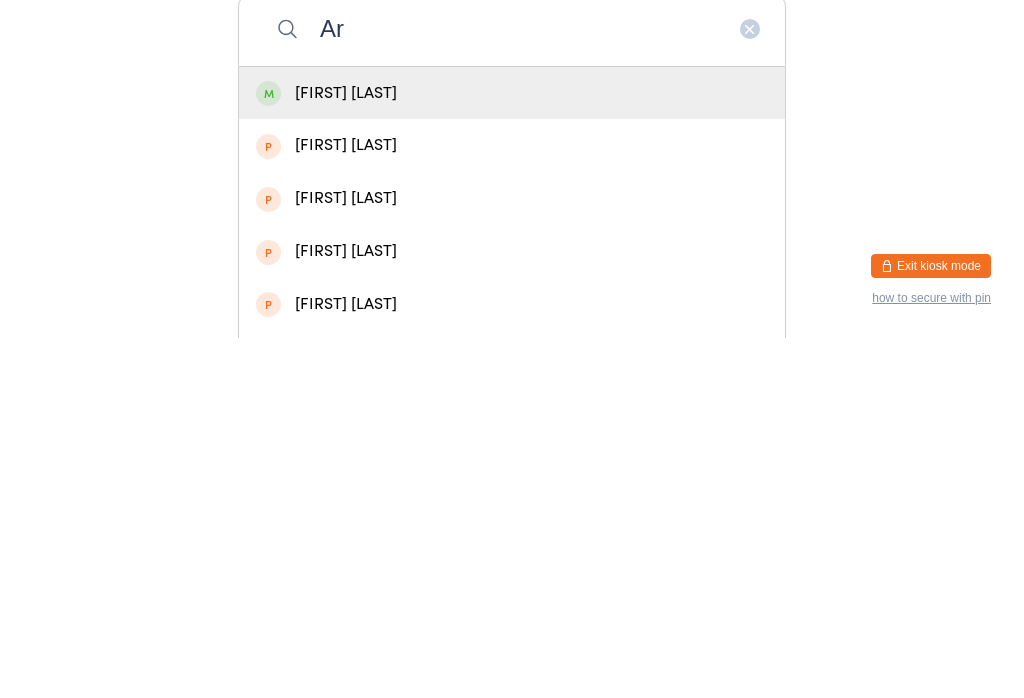type on "A" 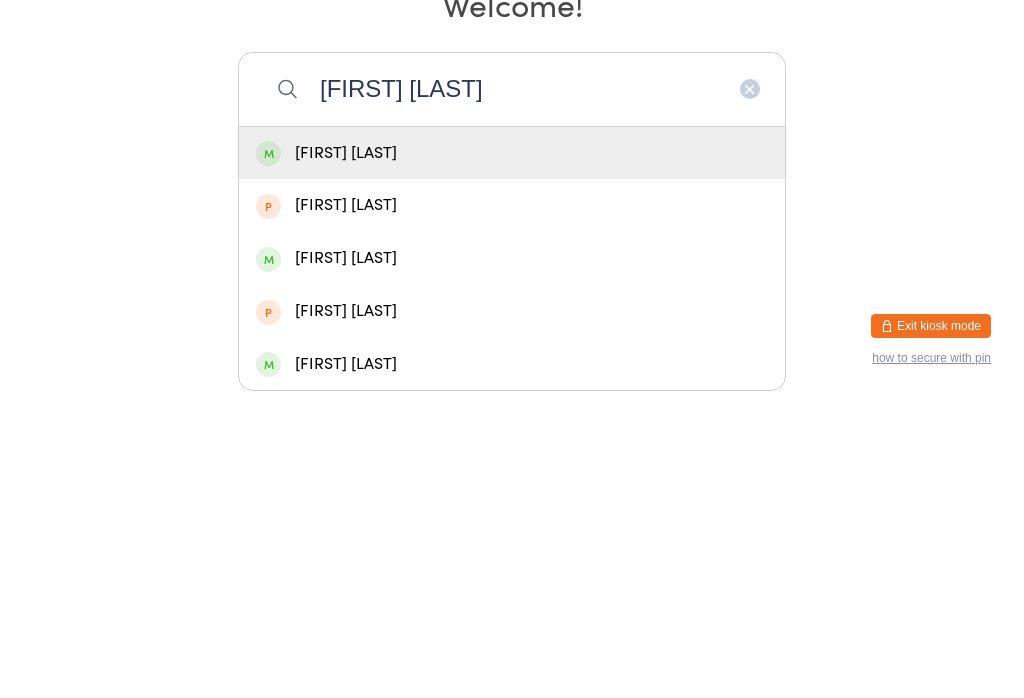 click on "Manual search Scanner input Check Out Welcome! [FIRST] [LAST] [FIRST] [LAST] [FIRST] [LAST] [FIRST] [LAST] [FIRST] [LAST] [FIRST] [LAST] [FIRST] [LAST] Enter your name to check in" at bounding box center (512, 235) 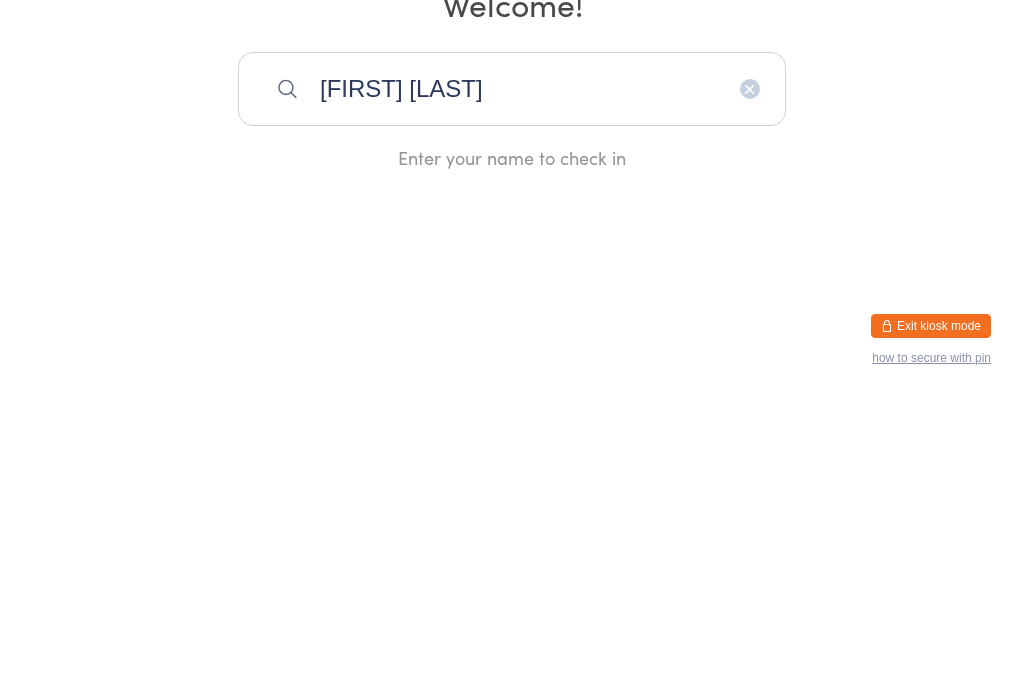 click on "[FIRST] [LAST]" at bounding box center [512, 389] 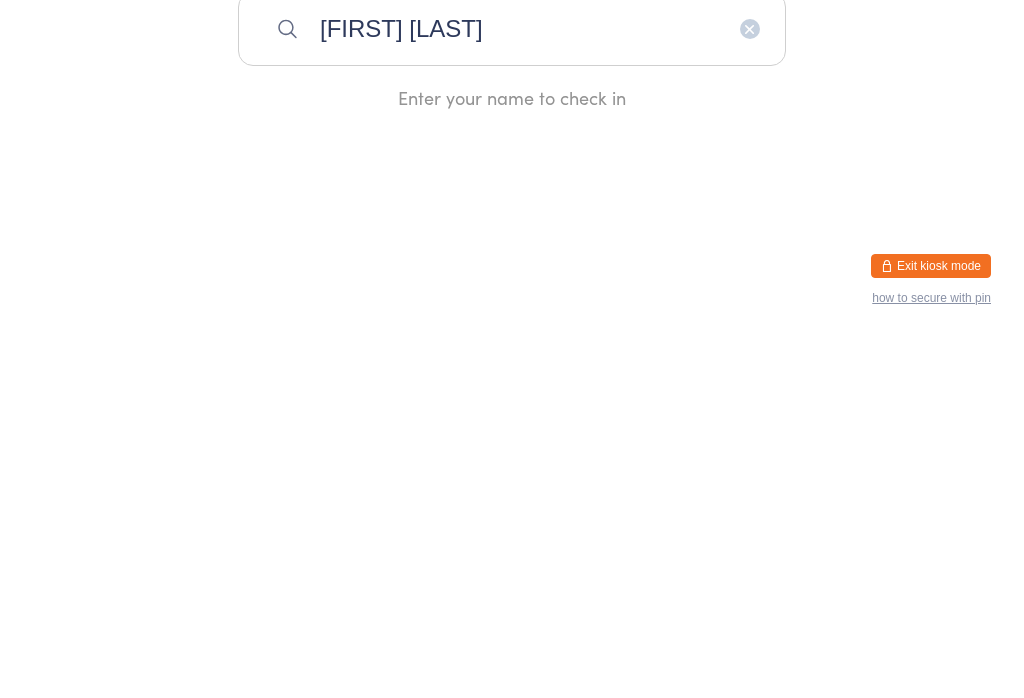 type on "[FIRST] [LAST]" 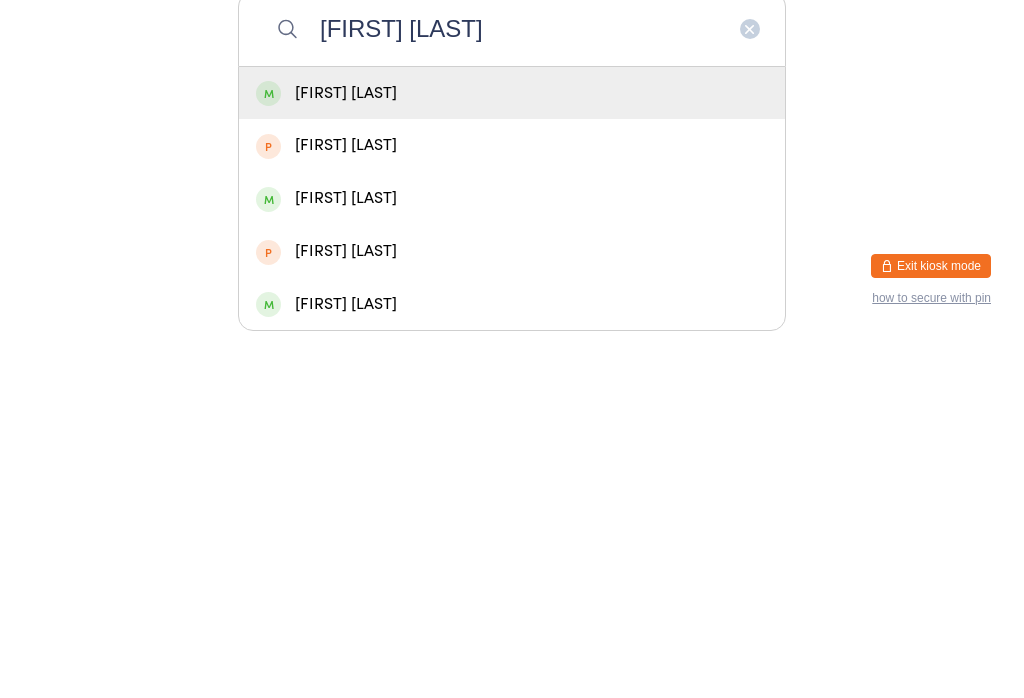 click on "[FIRST] [LAST]" at bounding box center [512, 453] 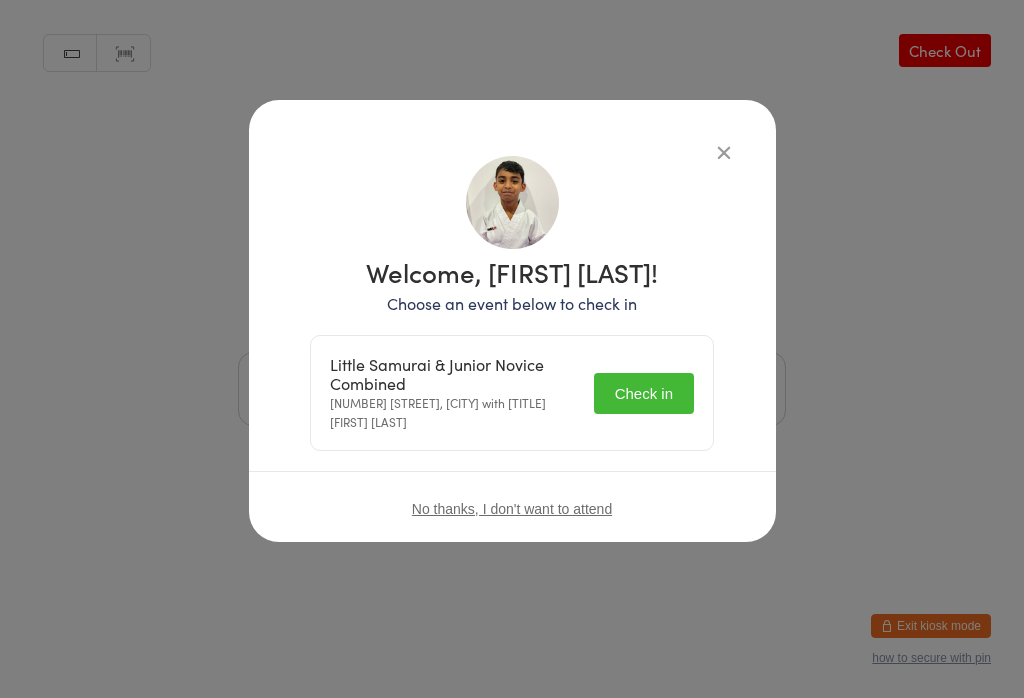 click on "Check in" at bounding box center [644, 393] 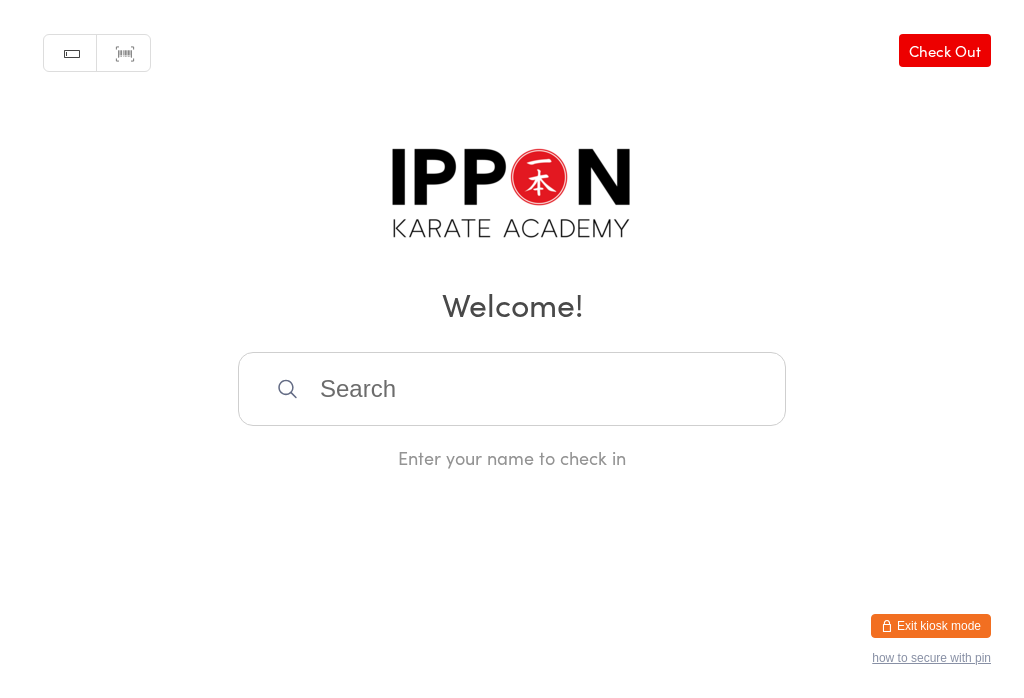 click at bounding box center [512, 389] 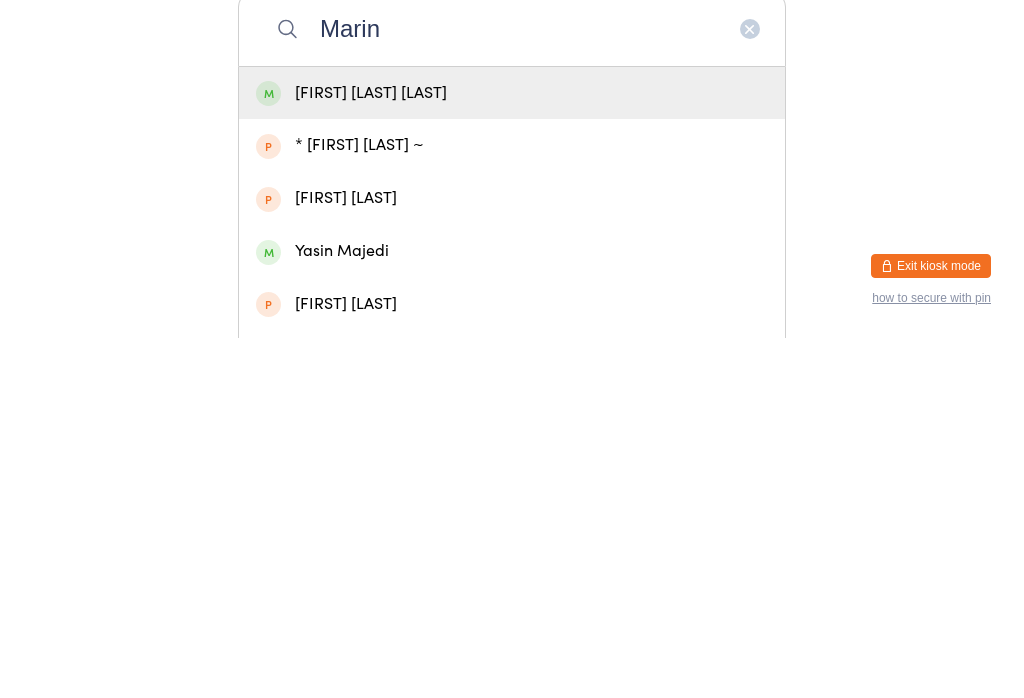 type on "Marin" 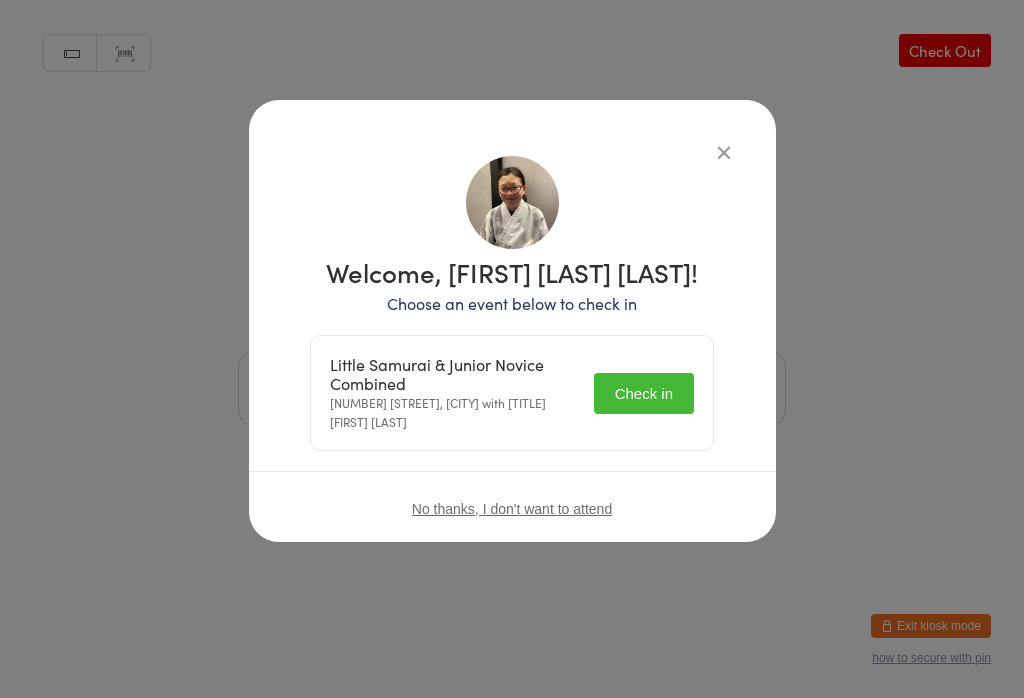 click on "Check in" at bounding box center [644, 393] 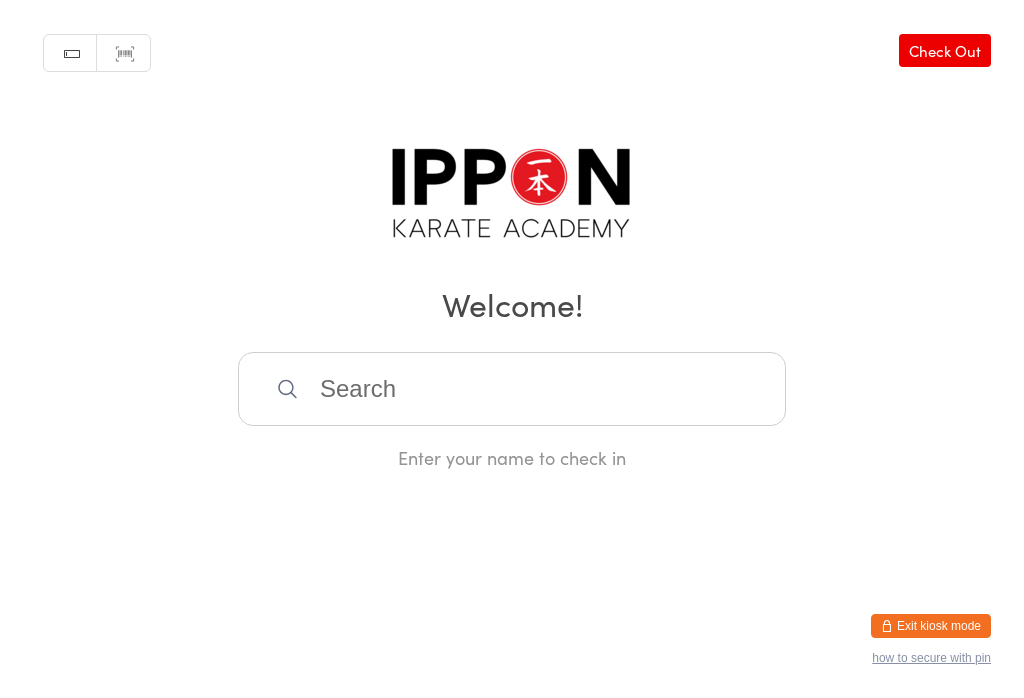 click at bounding box center (512, 389) 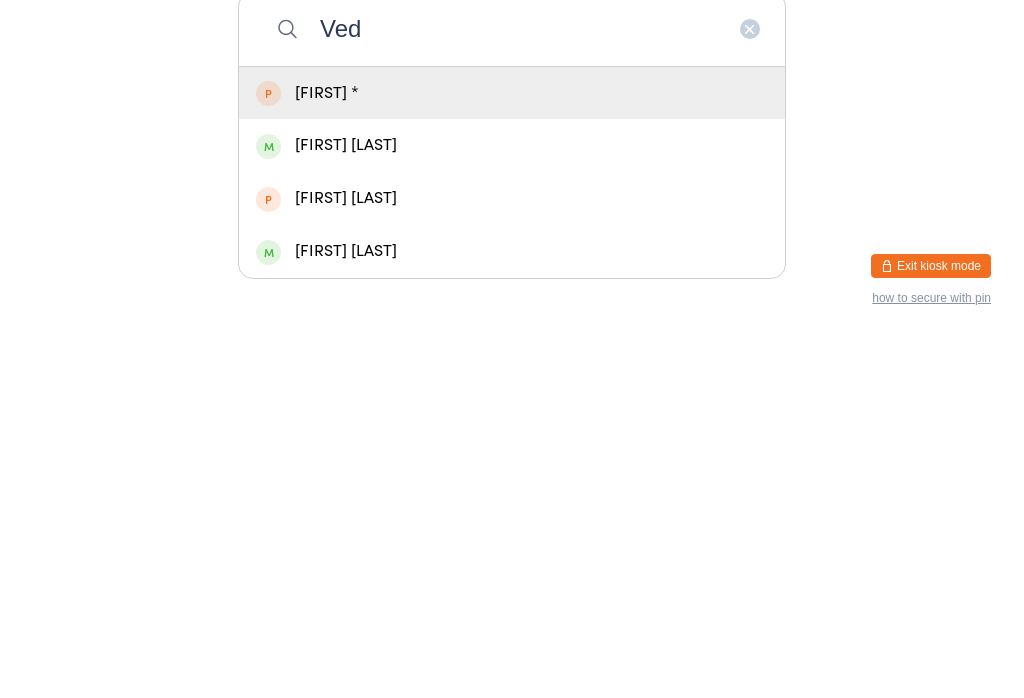 type on "Ved" 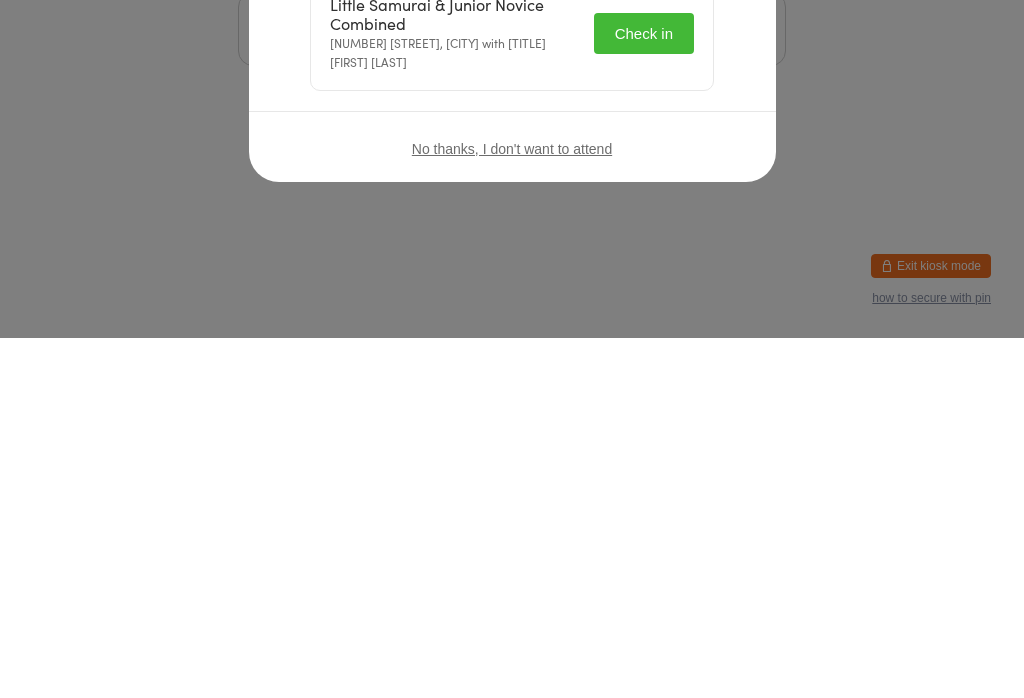 click on "No thanks, I don't want to attend" at bounding box center (512, 508) 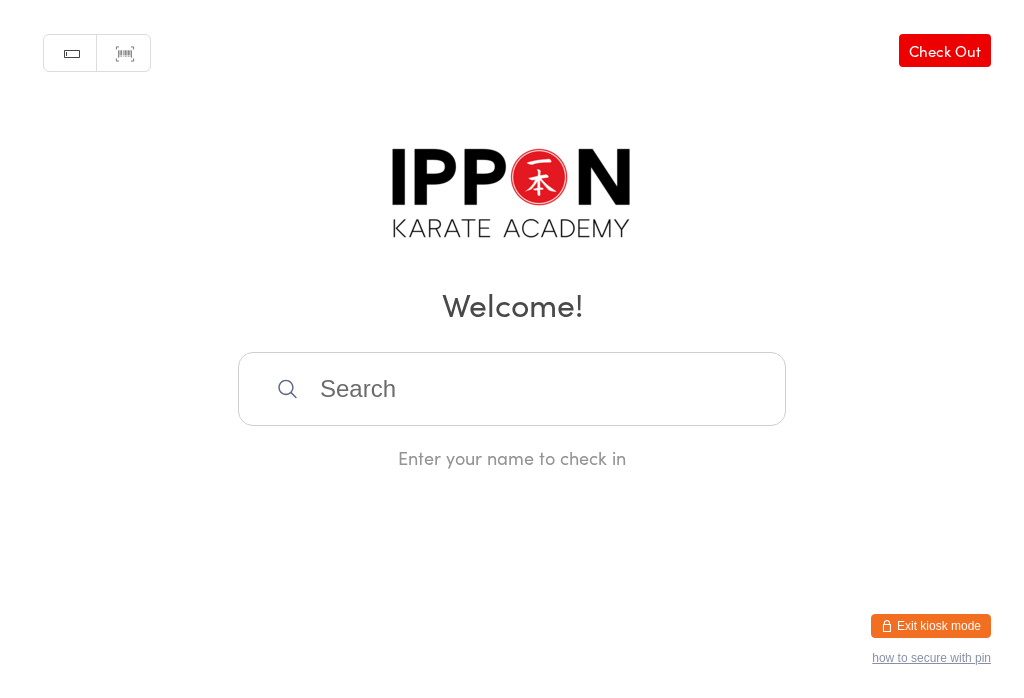 scroll, scrollTop: 0, scrollLeft: 0, axis: both 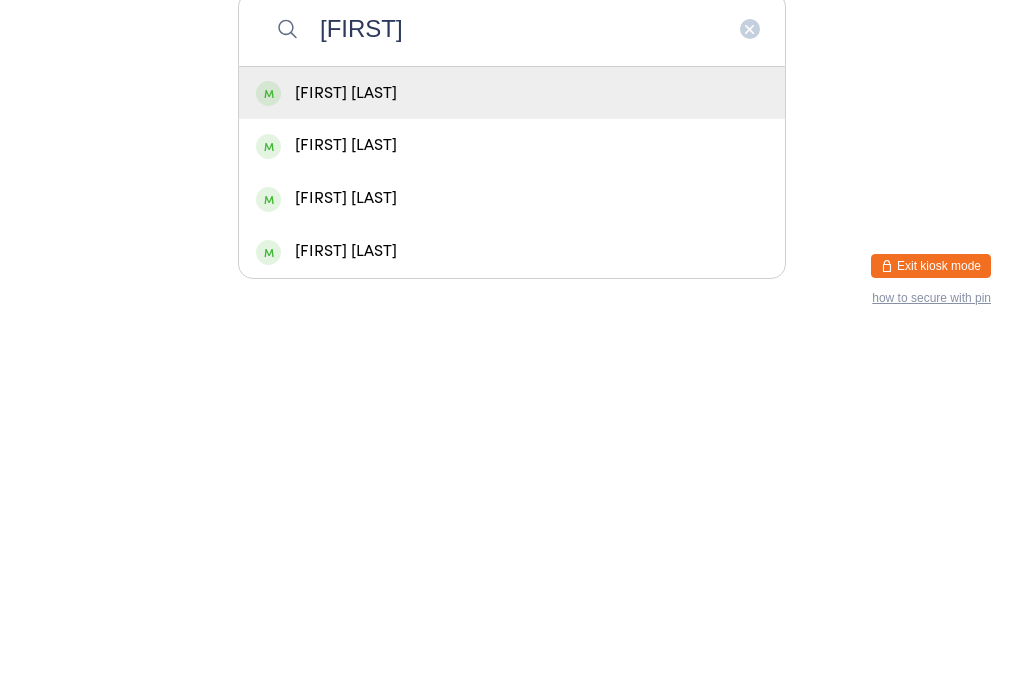type on "[FIRST]" 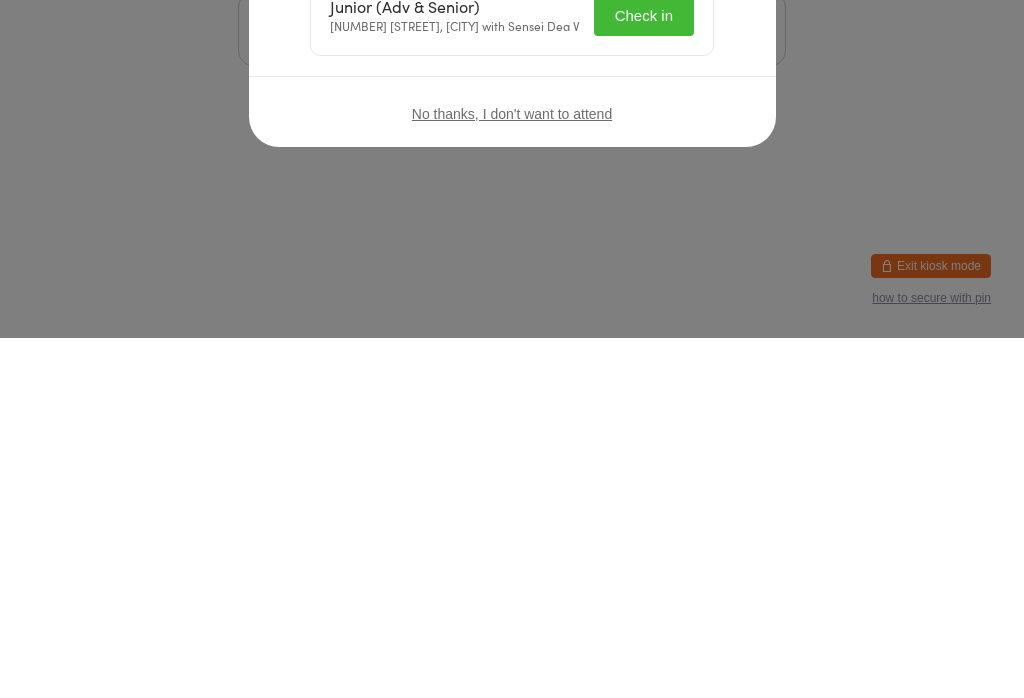 click on "Check in" at bounding box center [644, 375] 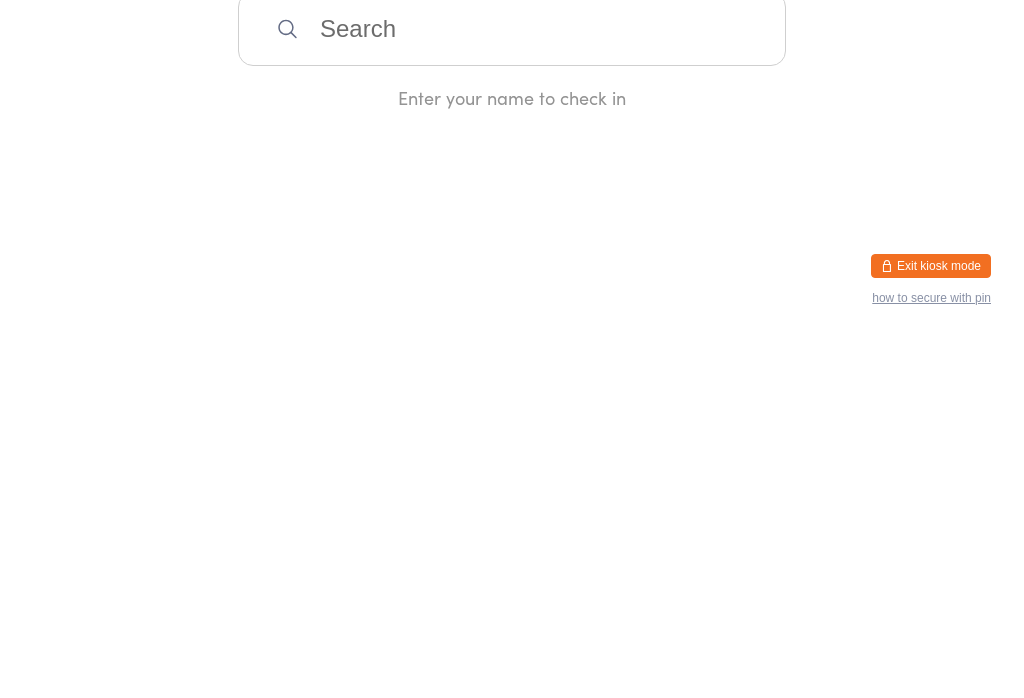 click at bounding box center [512, 389] 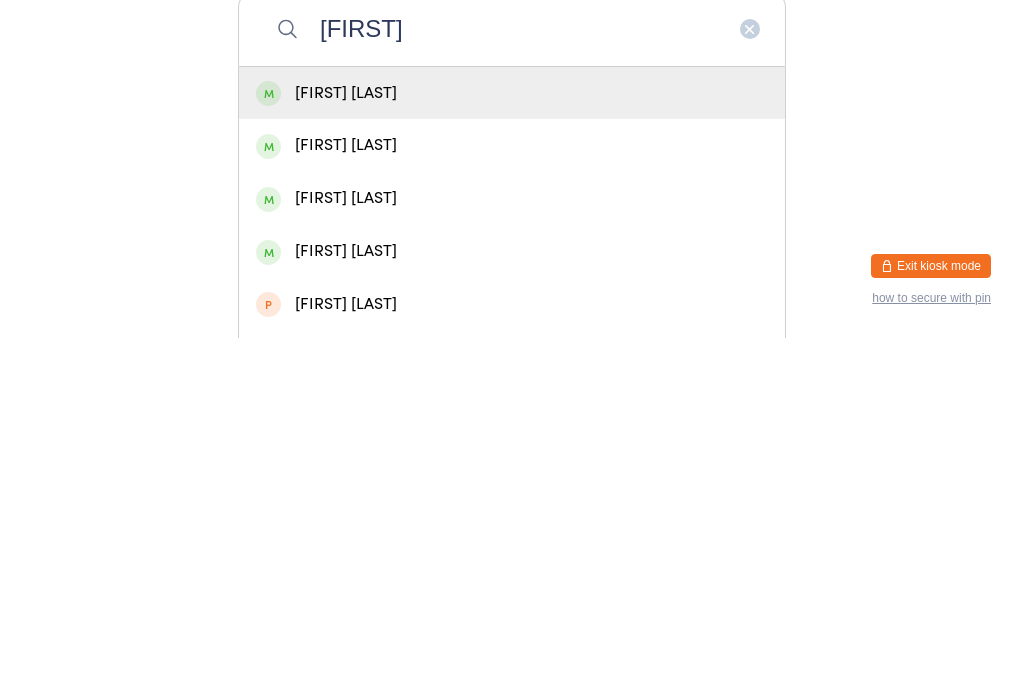 type on "[FIRST]" 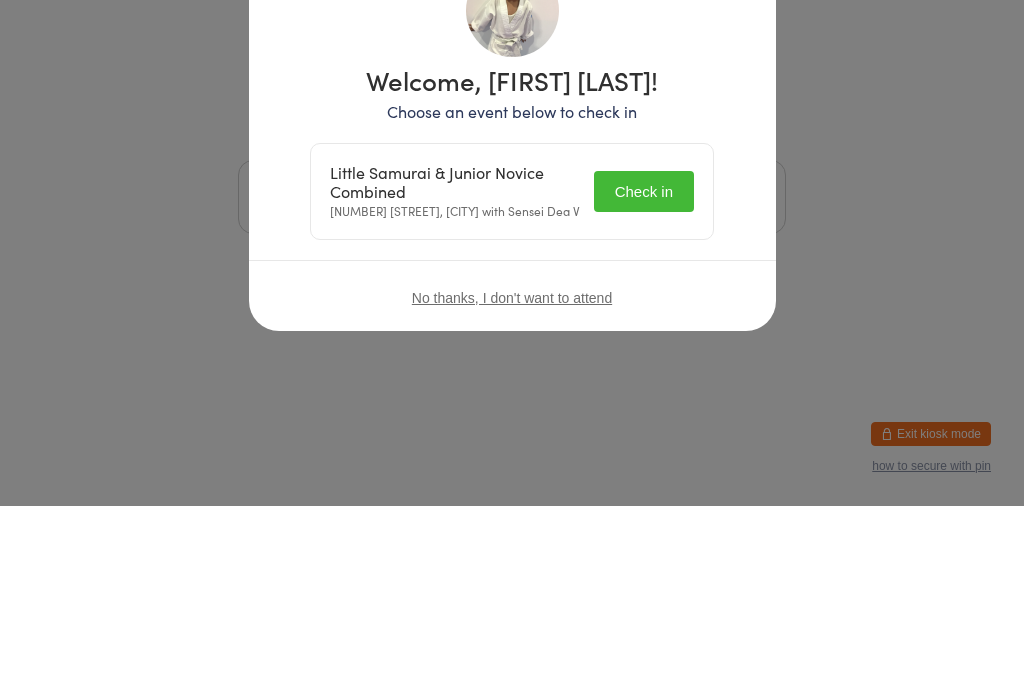 click on "Welcome, [FIRST] [LAST]! Choose an event below to check in Little Samurai & Junior Novice Combined [NUMBER] [STREET], [CITY] with Sensei Dea V Check in No thanks, I don't want to attend" at bounding box center [512, 349] 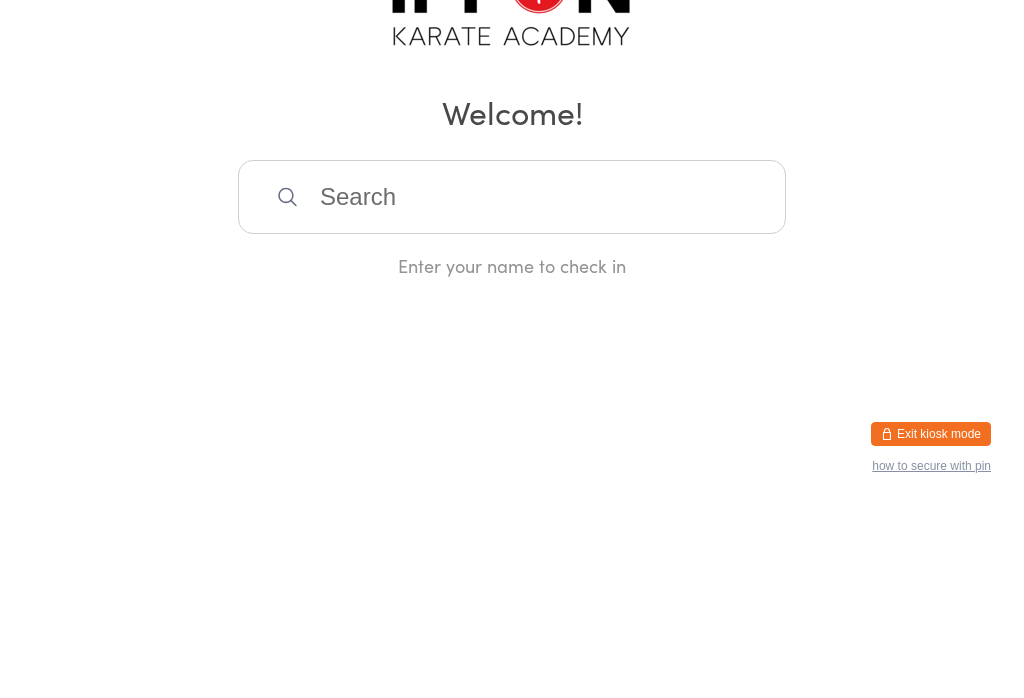 click at bounding box center [512, 389] 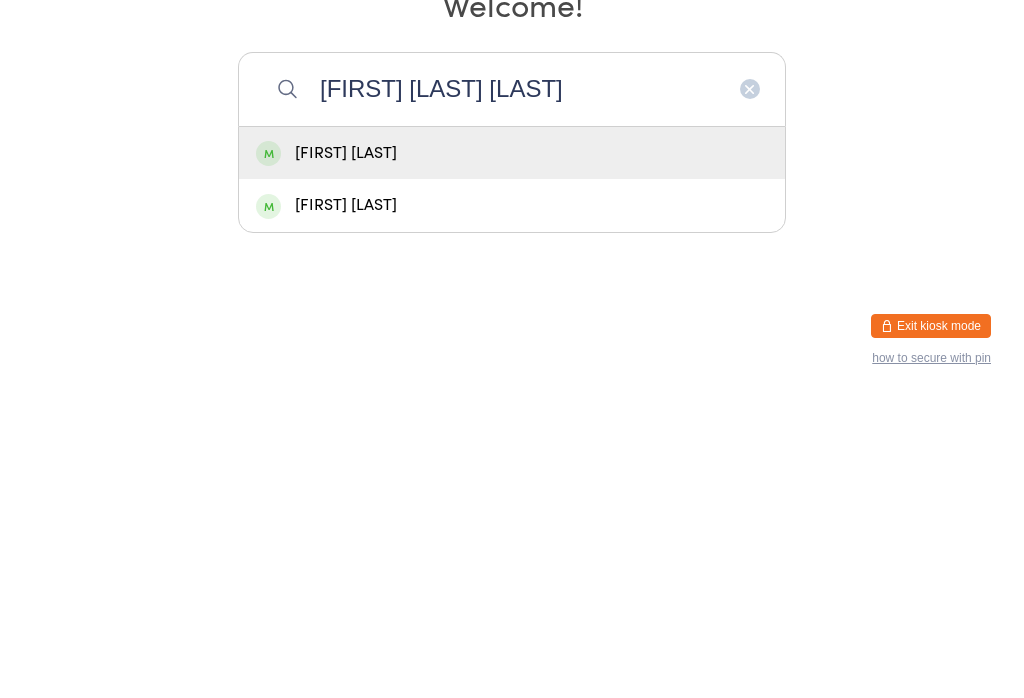 type on "[FIRST] [LAST] [LAST]" 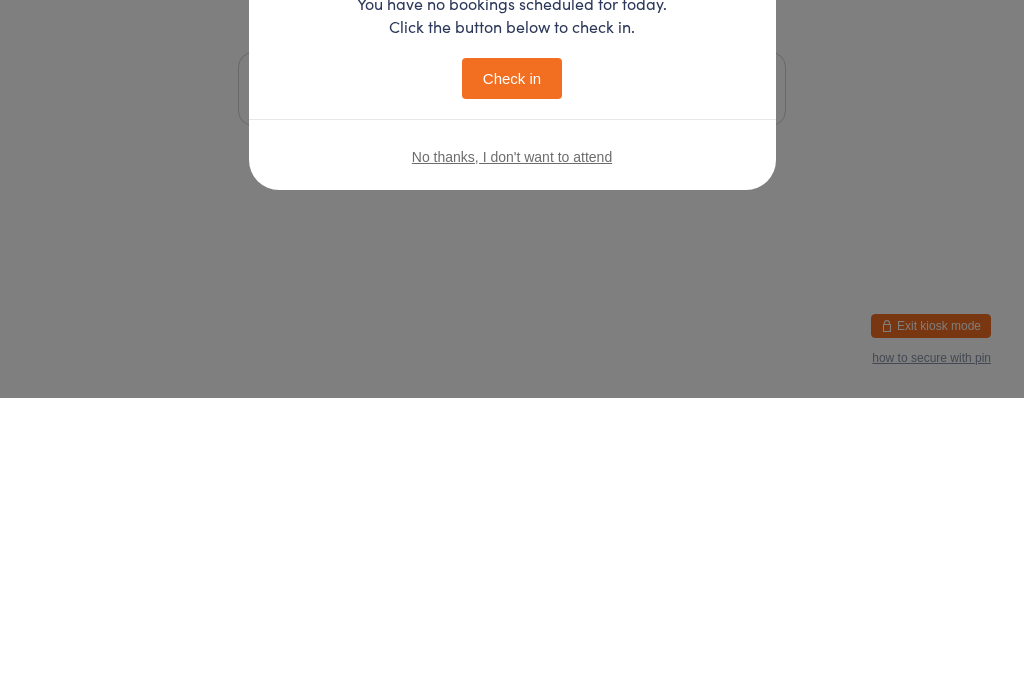 click on "Welcome, [FIRST]! You have no bookings scheduled for today. Click the button below to check in. Check in No thanks, I don't want to attend" at bounding box center [512, 349] 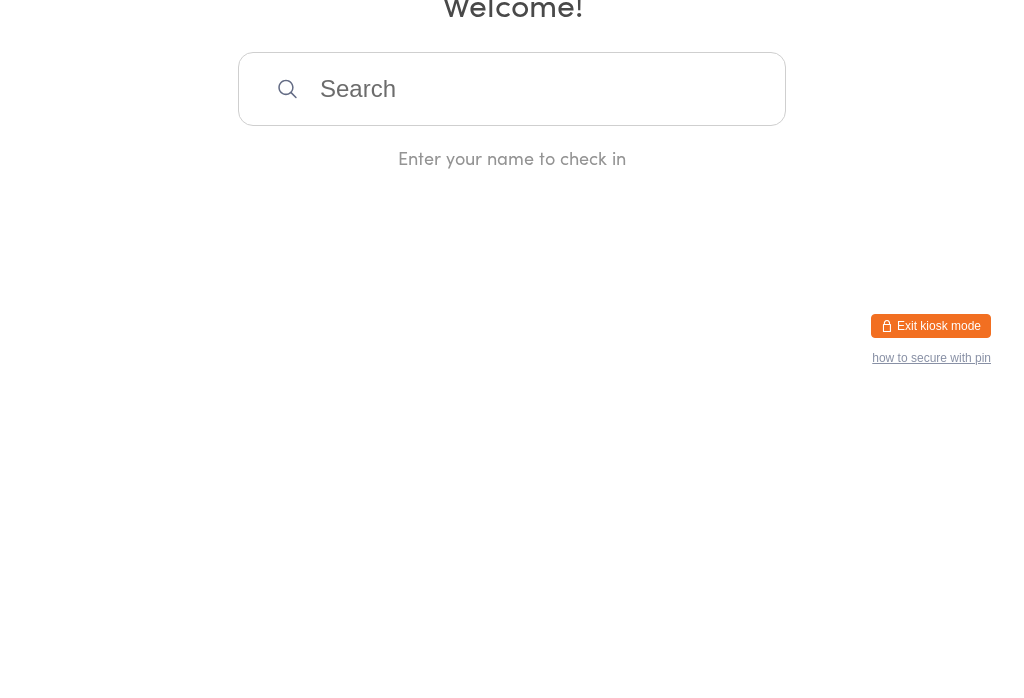 click on "You have now entered Kiosk Mode. Members will be able to check themselves in using the search field below. Click "Exit kiosk mode" below to exit Kiosk Mode at any time. Checked in successfully. Manual search Scanner input Check Out Welcome! Enter your name to check in Exit kiosk mode how to secure with pin" at bounding box center (512, 349) 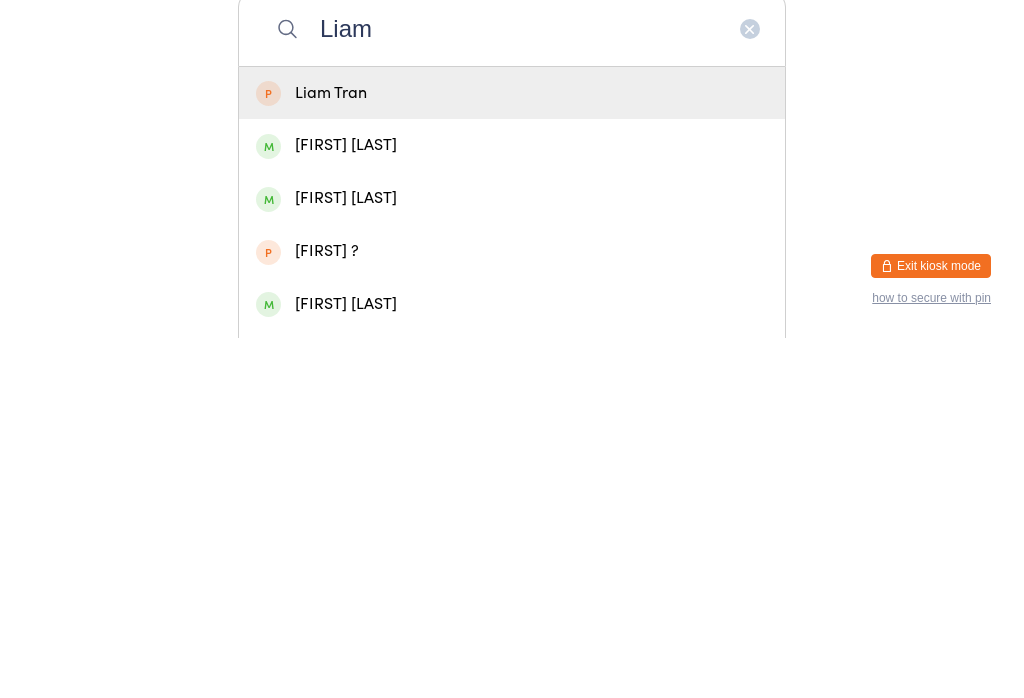 type on "Liam" 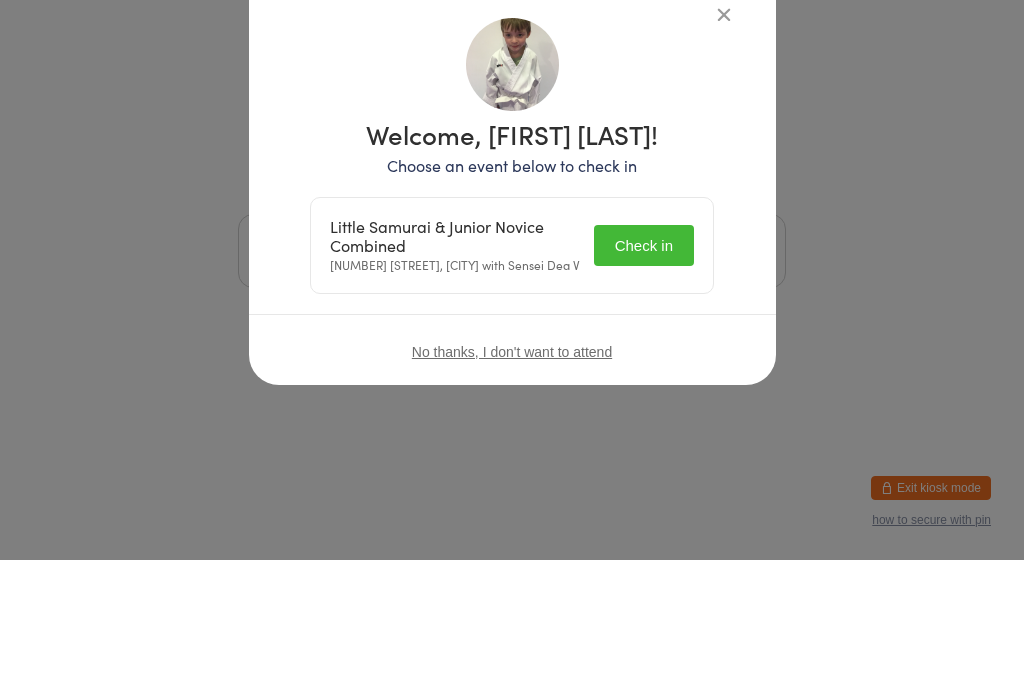 click on "No thanks, I don't want to attend" at bounding box center [512, 489] 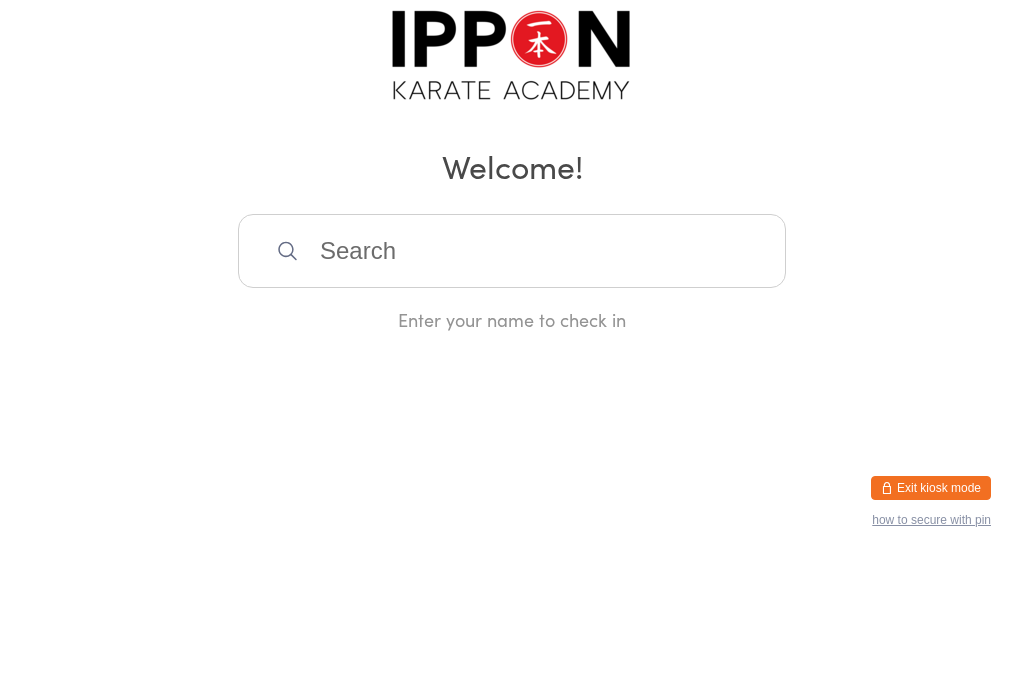 click on "Enter your name to check in" at bounding box center (512, 457) 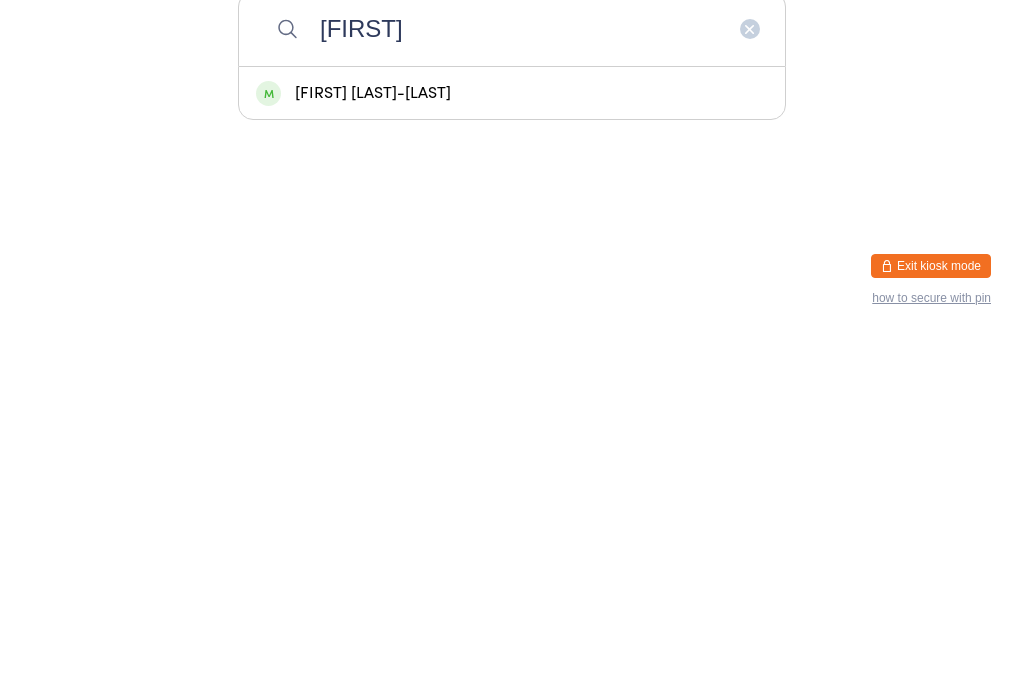 type on "[FIRST]" 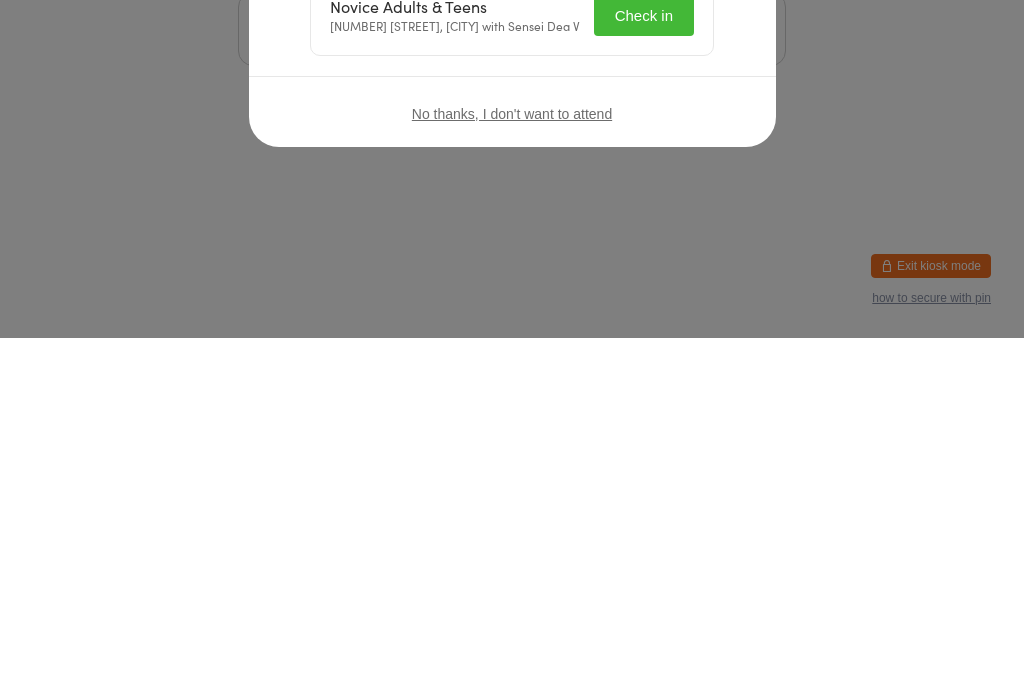 click on "Check in" at bounding box center (644, 375) 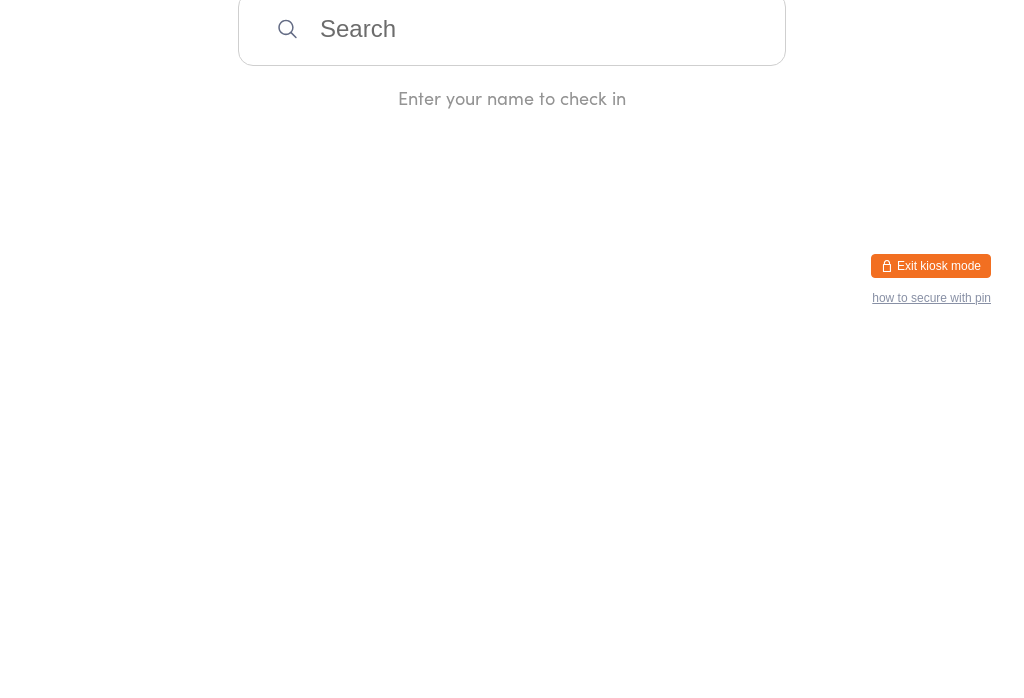 click at bounding box center (512, 389) 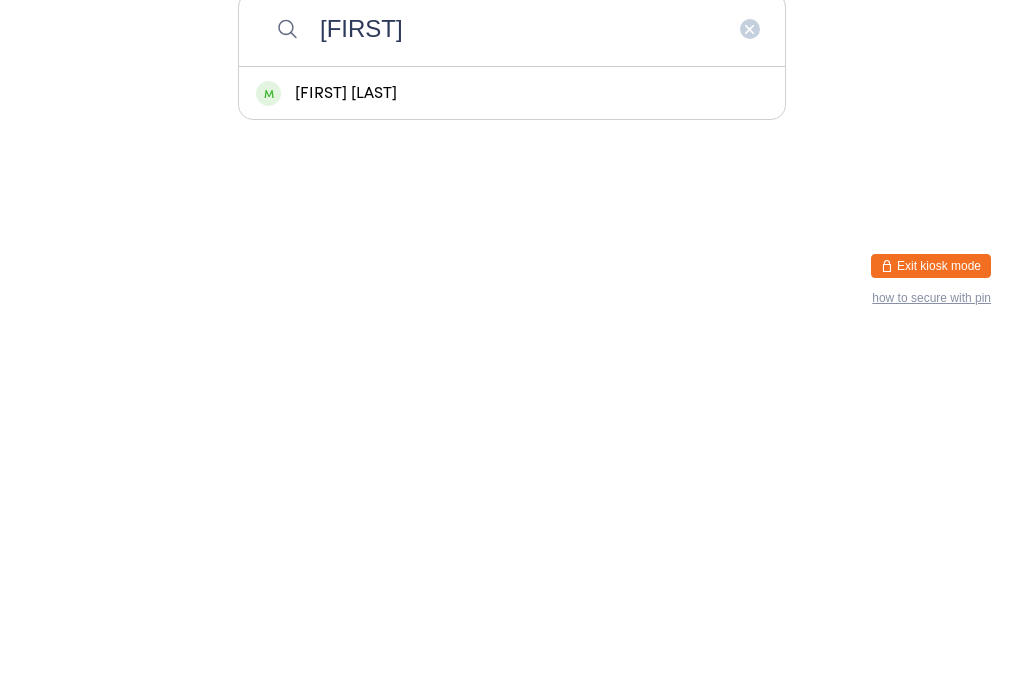 type on "[FIRST]" 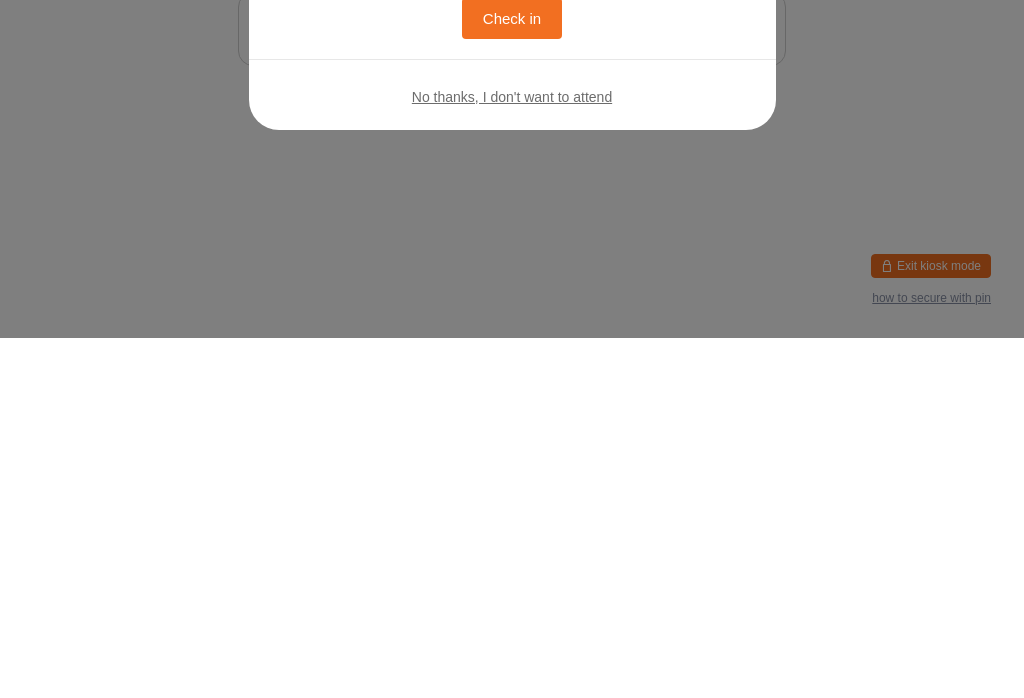click on "Check in" at bounding box center [512, 378] 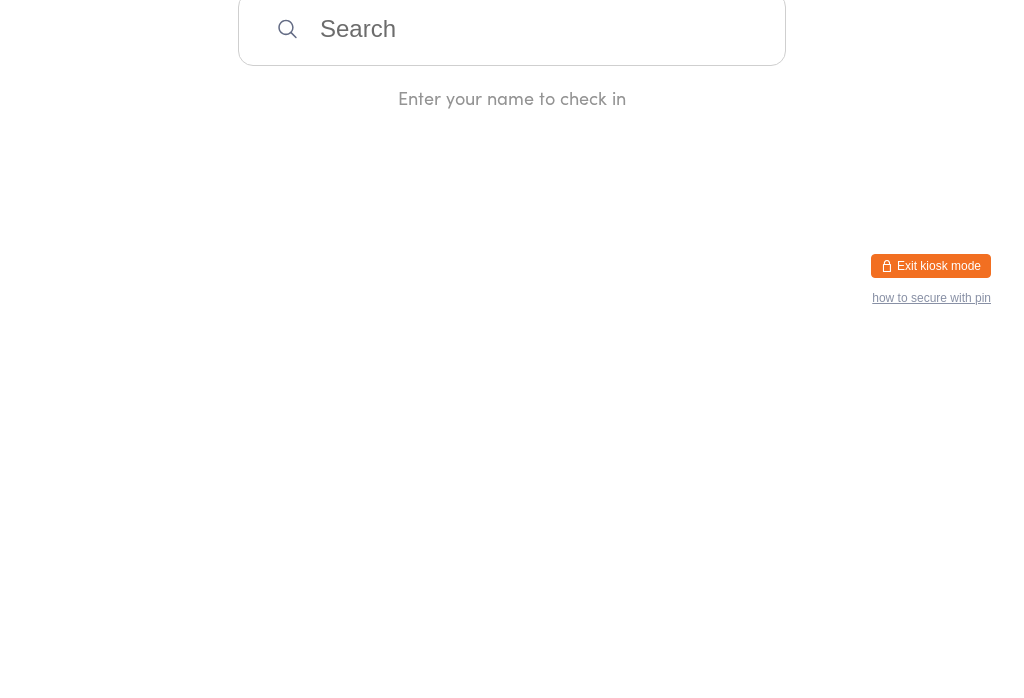 click at bounding box center [512, 389] 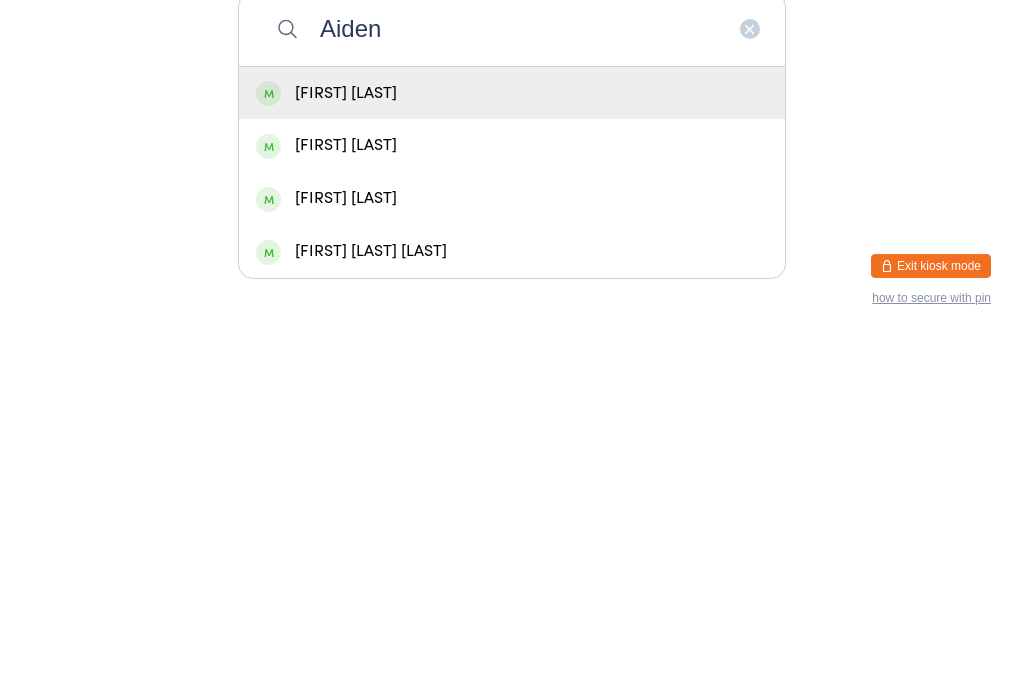 type on "Aiden" 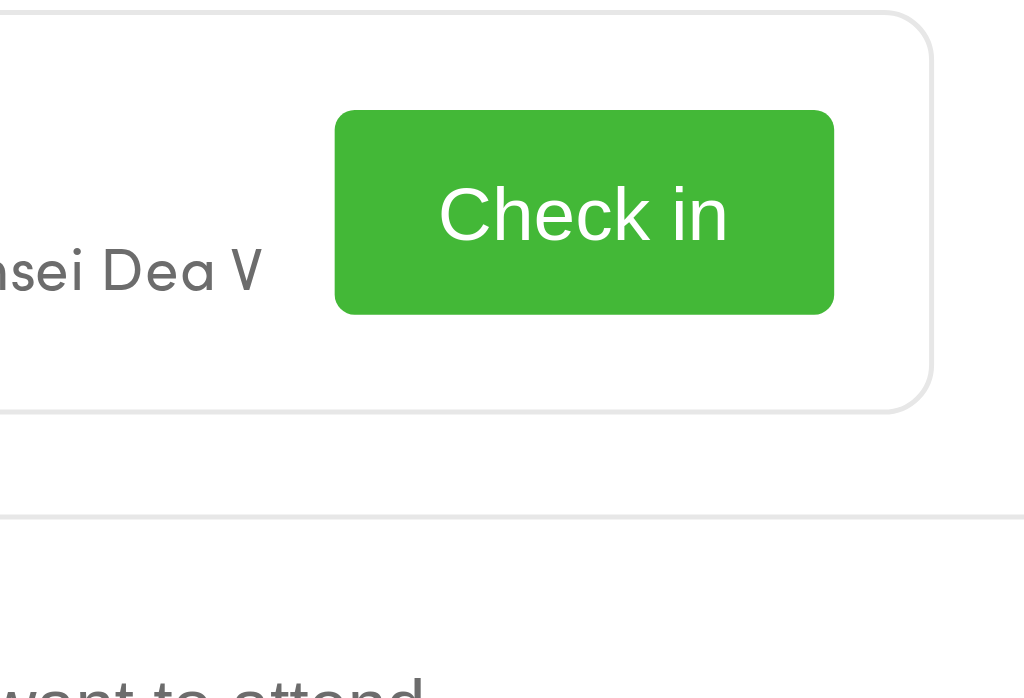 click on "Check in" at bounding box center [644, 375] 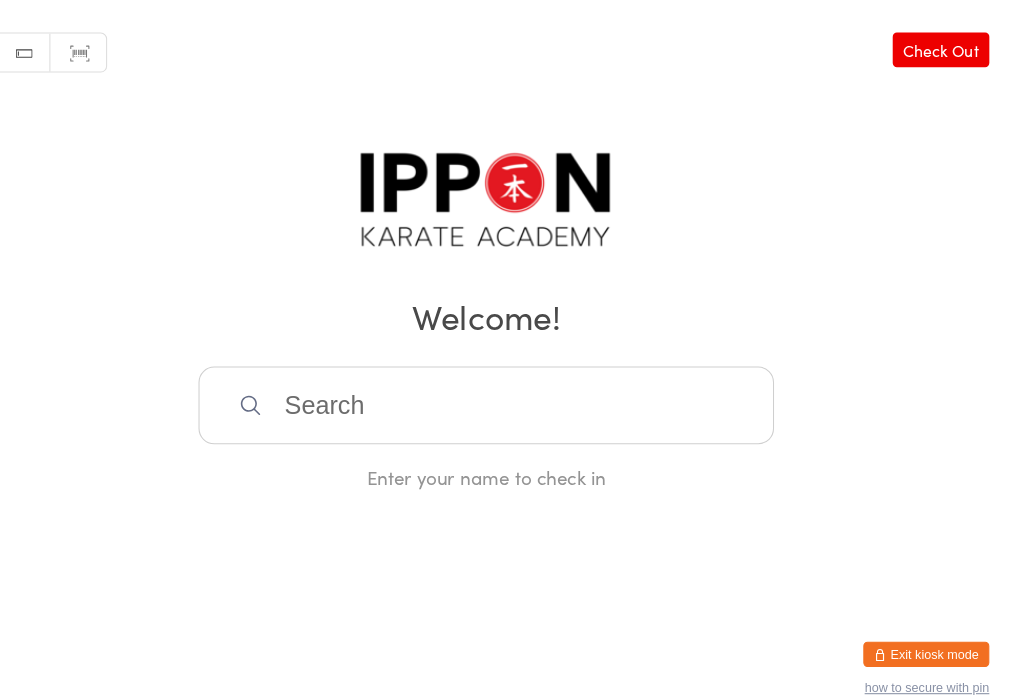 click at bounding box center (512, 389) 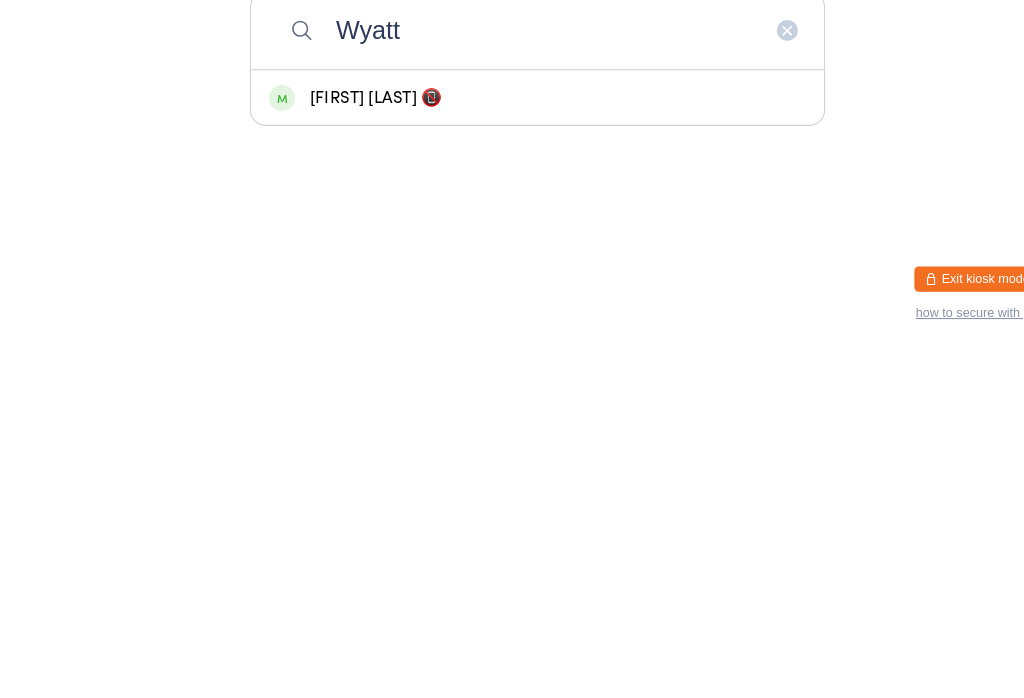 type on "Wyatt" 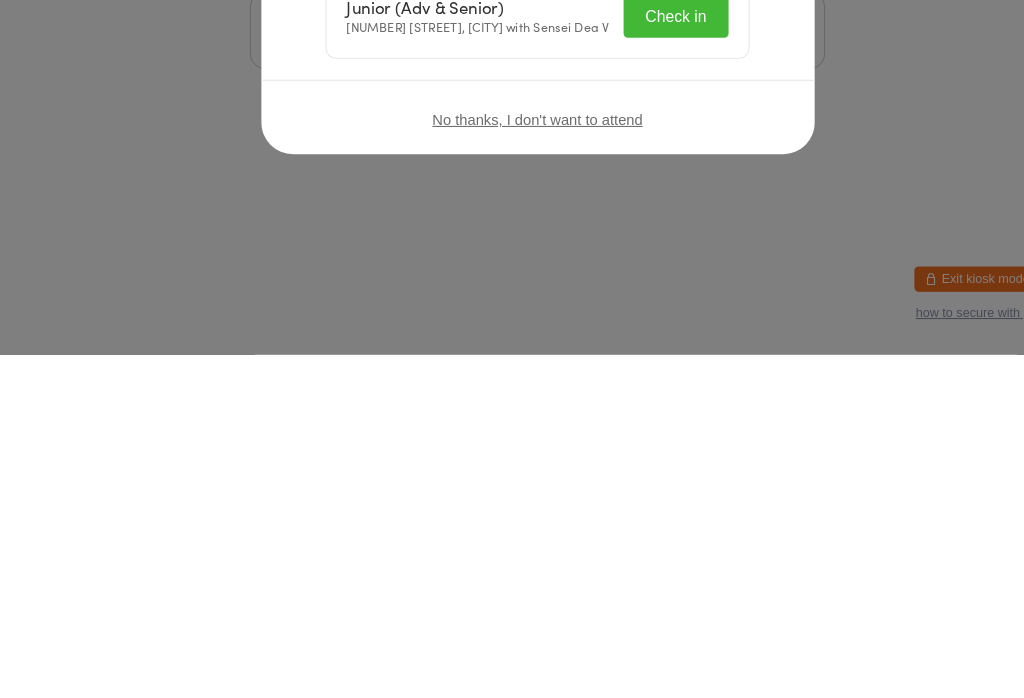 click on "Check in" at bounding box center [644, 375] 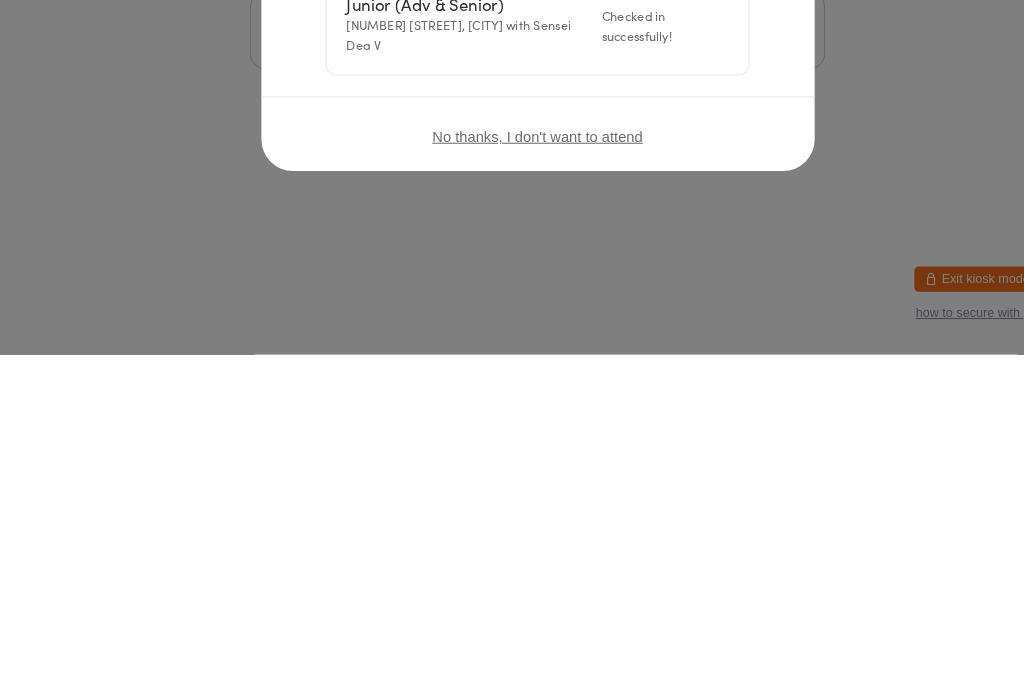 click on "Welcome, [FIRST] [LAST] 📵! Choose an event below to check in Junior (Adv & Senior) [NUMBER] [STREET], [CITY] with Sensei Dea V Checked in successfully! No thanks, I don't want to attend" at bounding box center [512, 349] 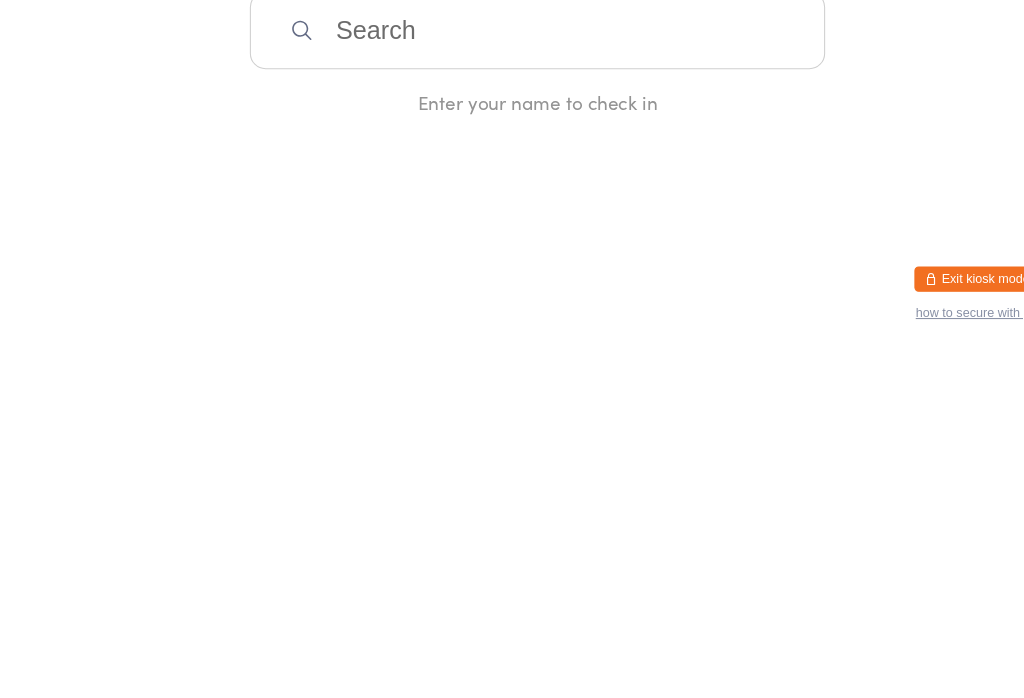 click at bounding box center (512, 389) 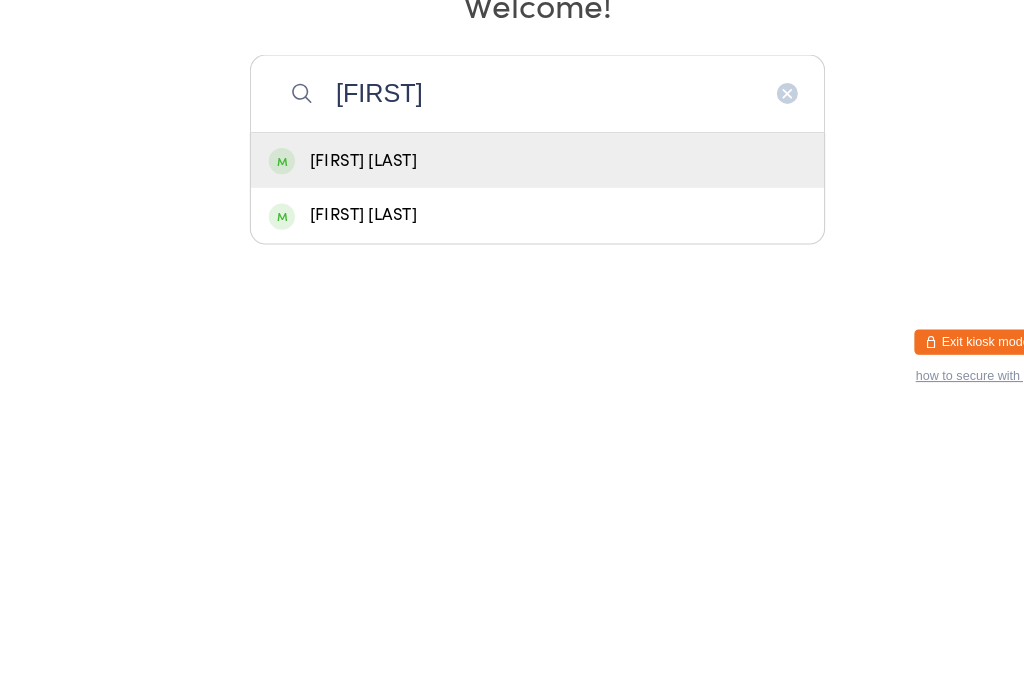 type on "[FIRST]" 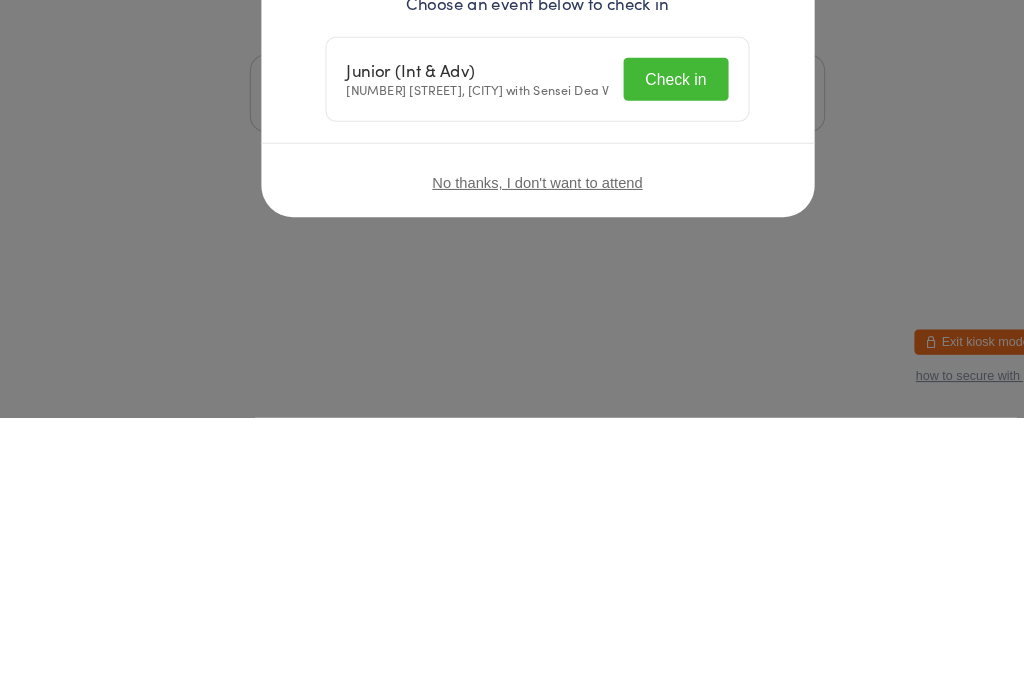 click on "Welcome, [FIRST] [LAST]! Choose an event below to check in Junior (Int & Adv) [NUMBER] [STREET], [CITY] with Sensei Dea V Check in No thanks, I don't want to attend" at bounding box center (512, 349) 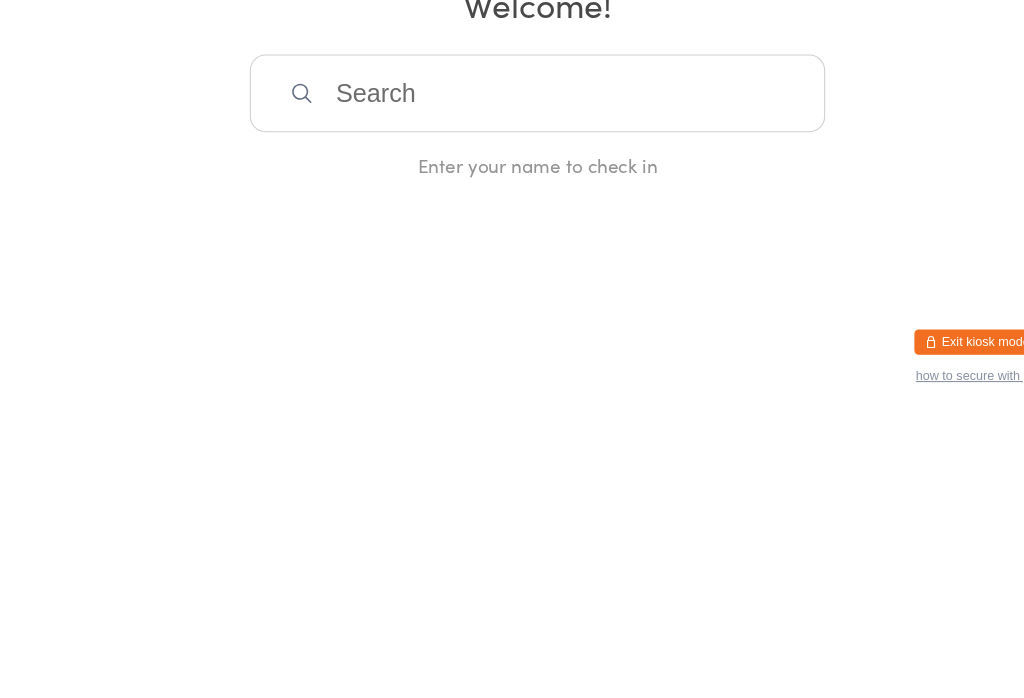 click at bounding box center [512, 389] 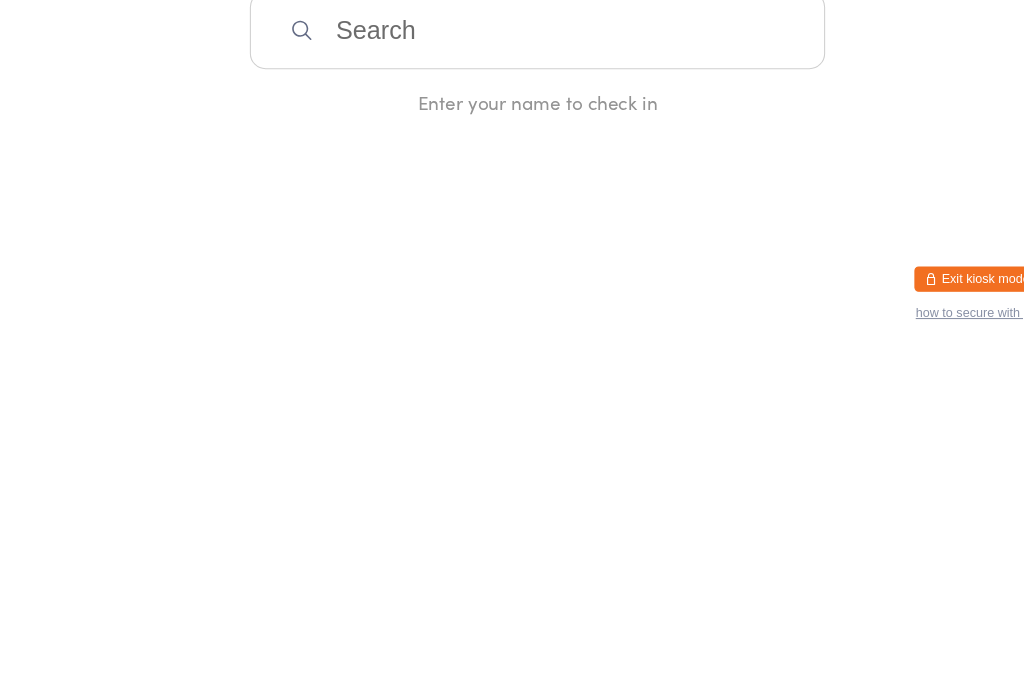 type on "Y" 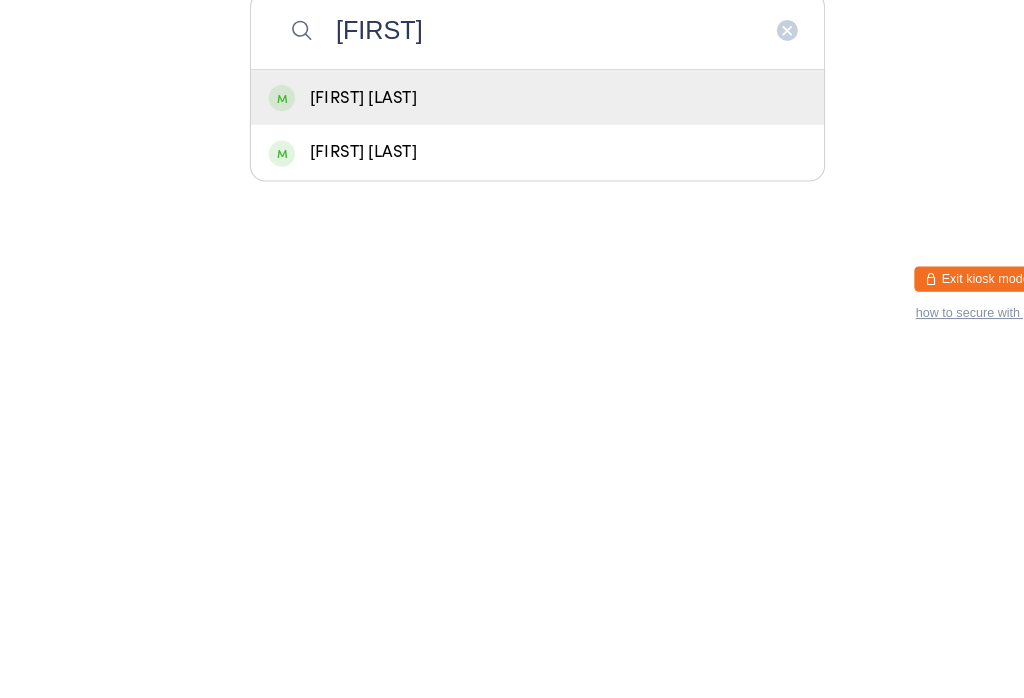 type on "[FIRST]" 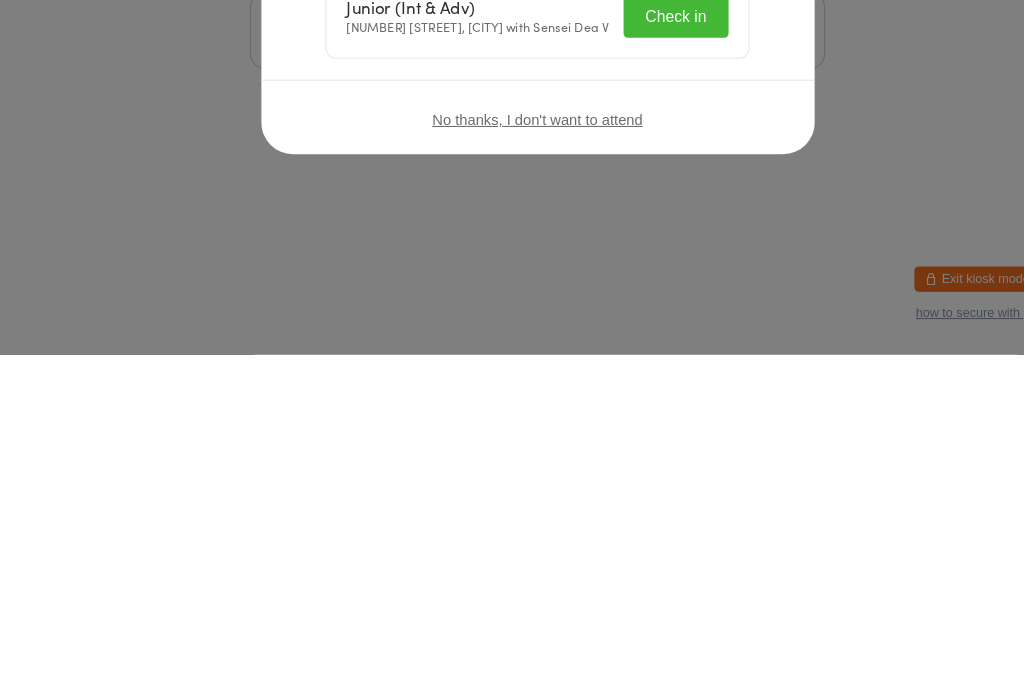 click on "Check in" at bounding box center (644, 375) 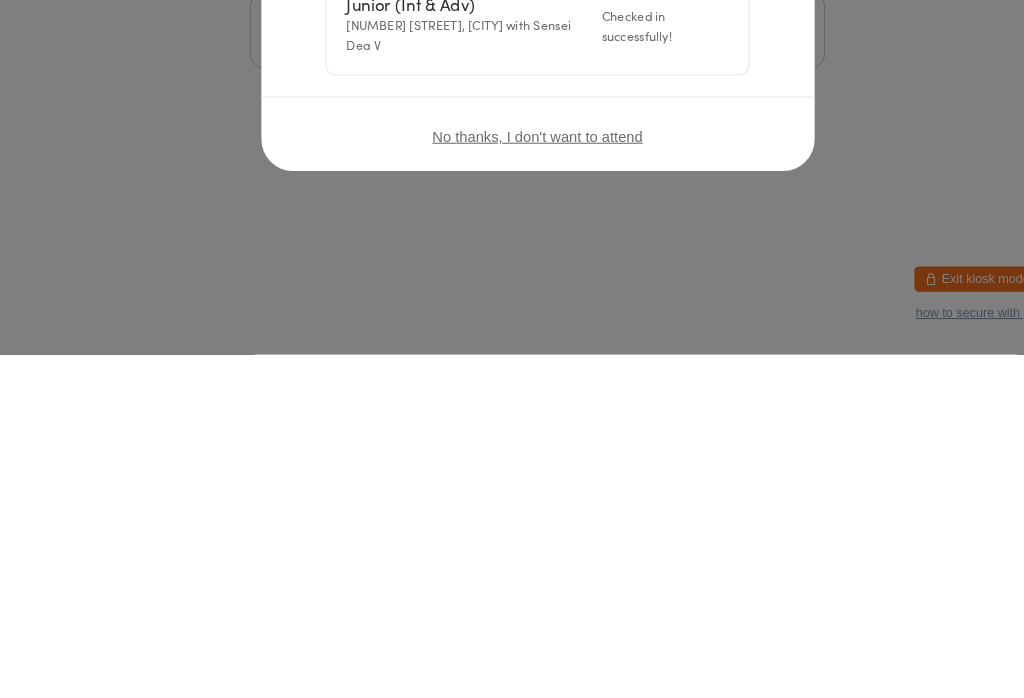 click on "Manual search Scanner input Check Out Welcome! Enter your name to check in" at bounding box center [512, 235] 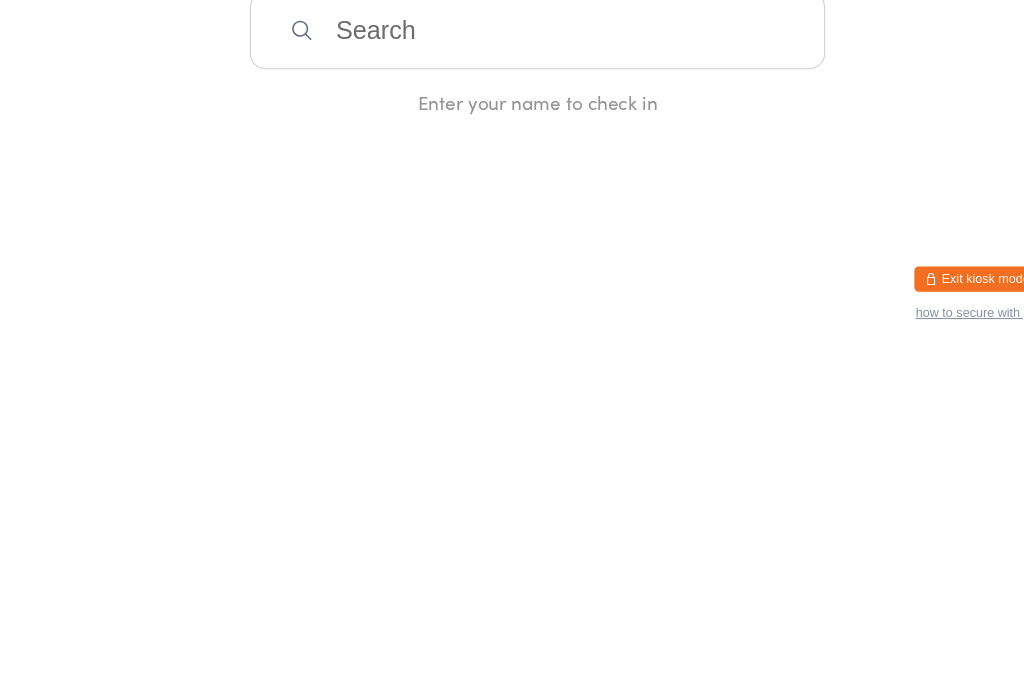 click at bounding box center (512, 389) 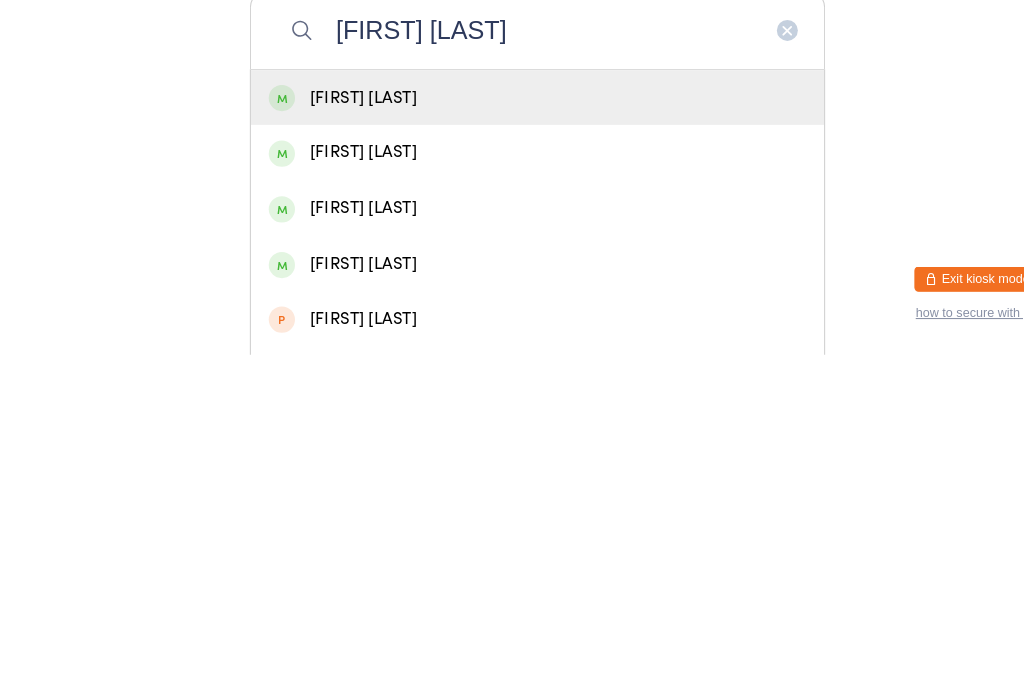 type on "[FIRST] [LAST]" 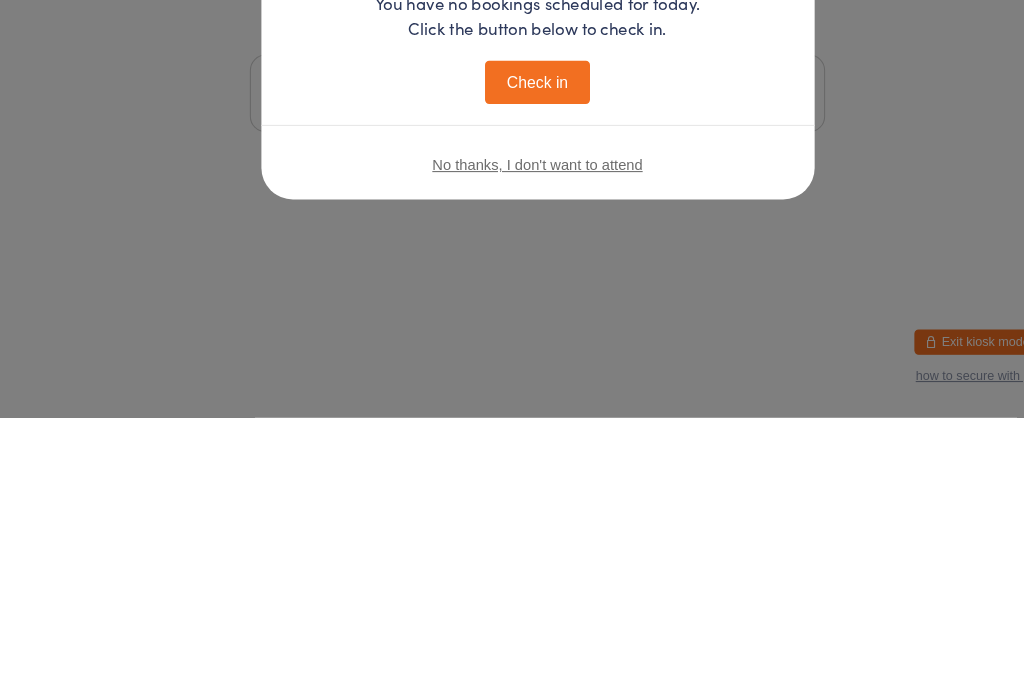 click on "Welcome, [FIRST]! You have no bookings scheduled for today. Click the button below to check in. Check in No thanks, I don't want to attend" at bounding box center (512, 349) 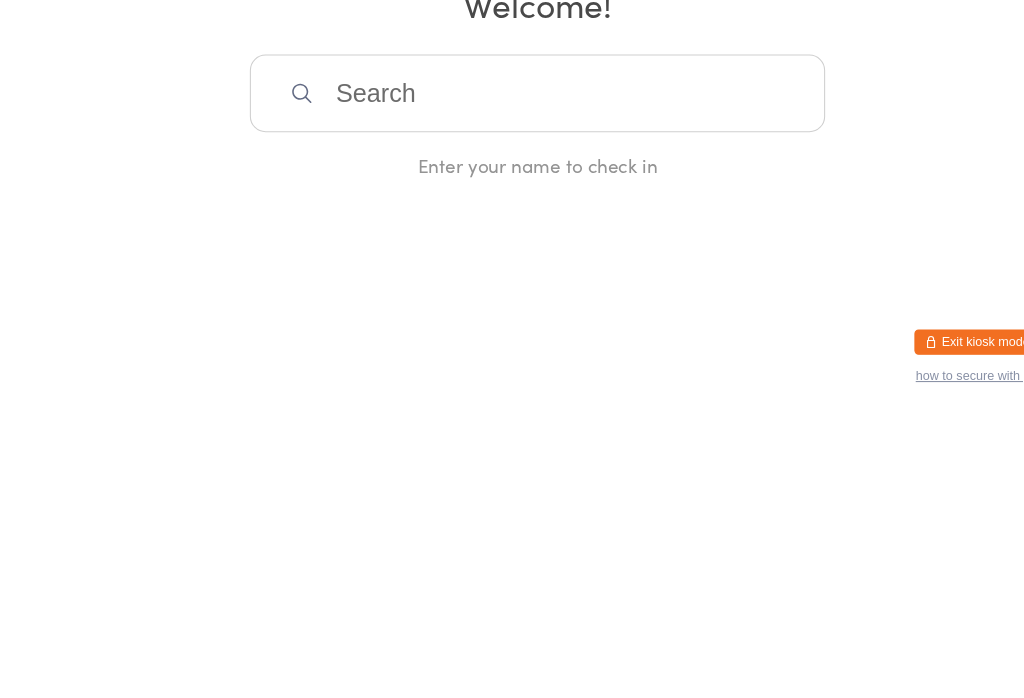 click at bounding box center [512, 389] 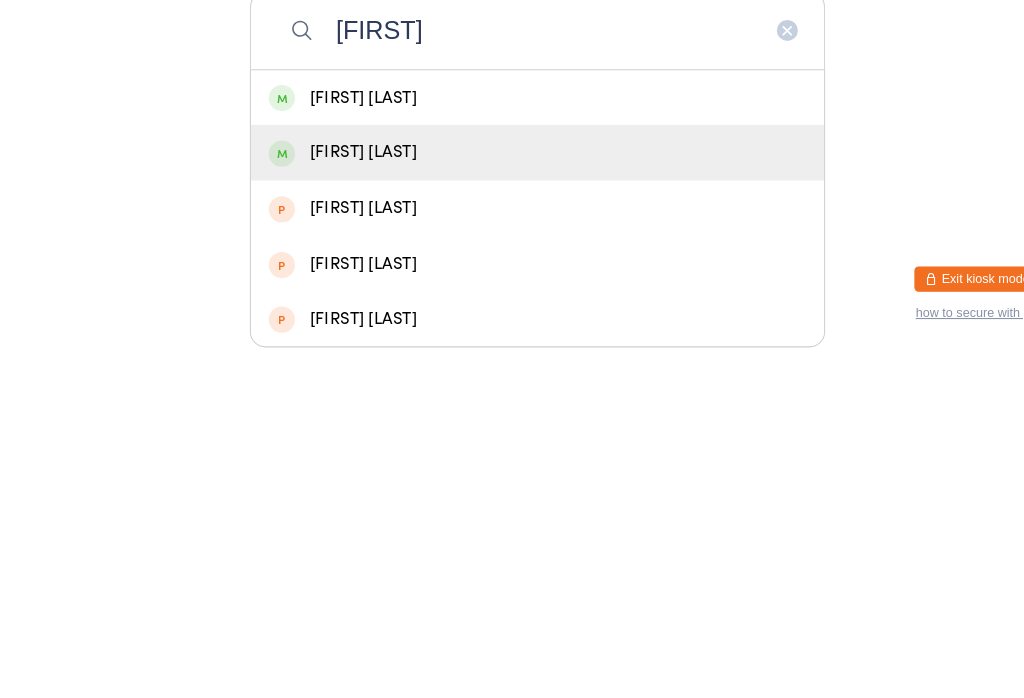 type on "[FIRST]" 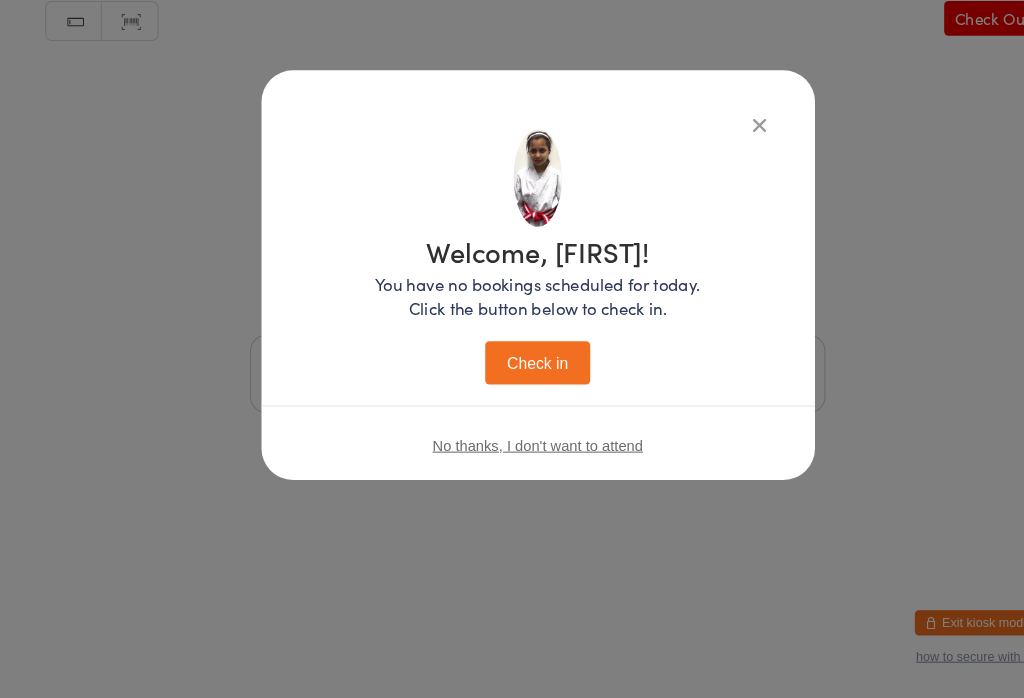 click on "Check in" at bounding box center [512, 378] 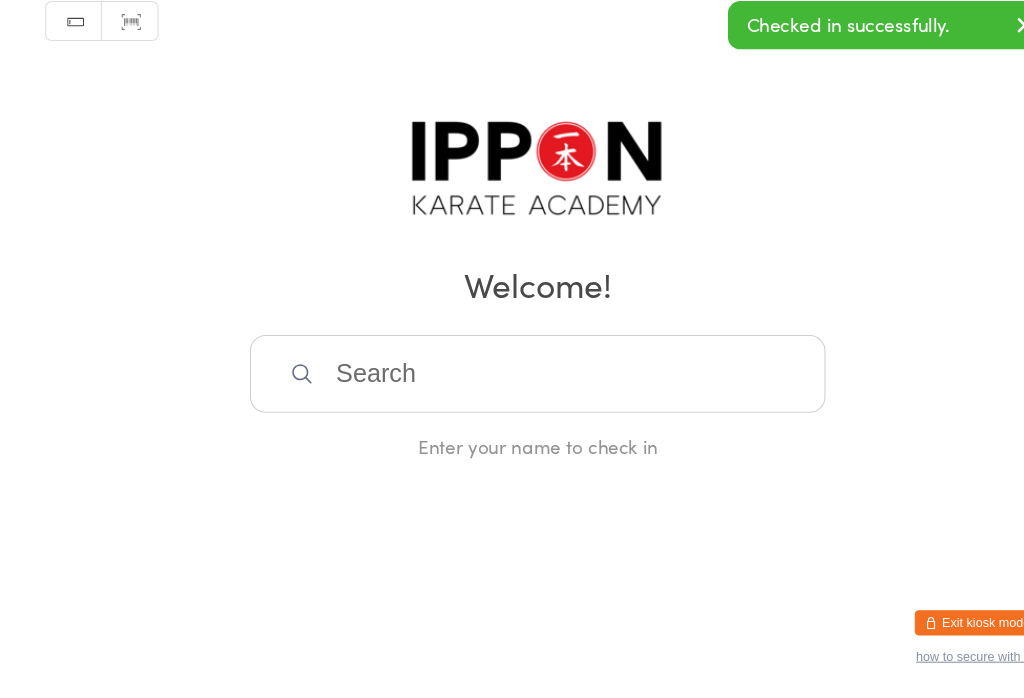 click on "You have now entered Kiosk Mode. Members will be able to check themselves in using the search field below. Click "Exit kiosk mode" below to exit Kiosk Mode at any time. Checked in successfully. Manual search Scanner input Check Out Welcome! Enter your name to check in Exit kiosk mode how to secure with pin" at bounding box center [512, 349] 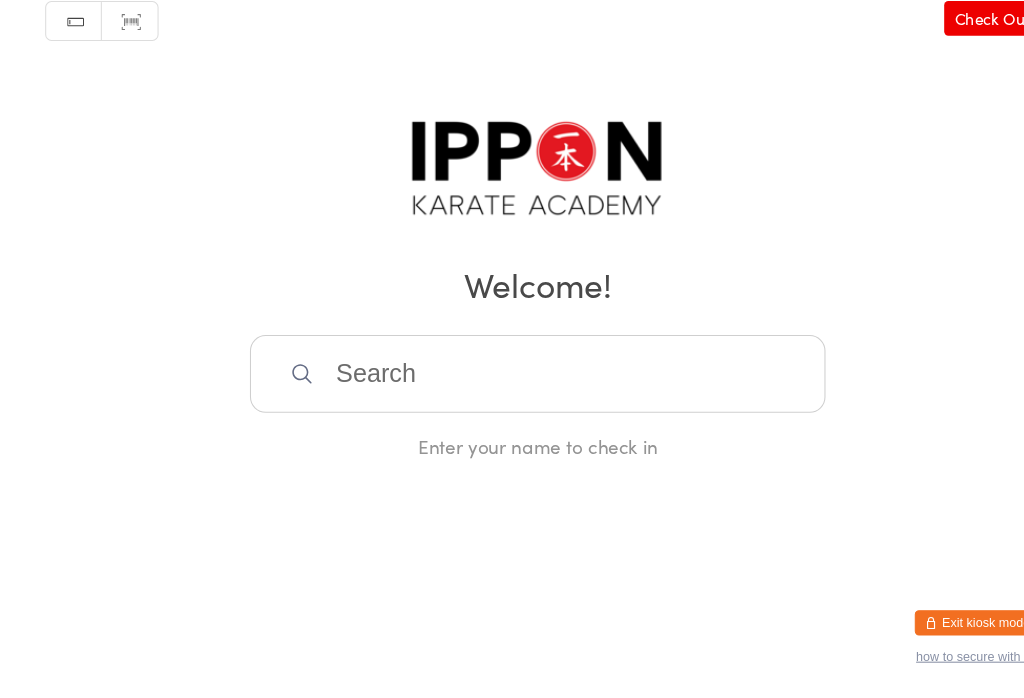 click at bounding box center [512, 389] 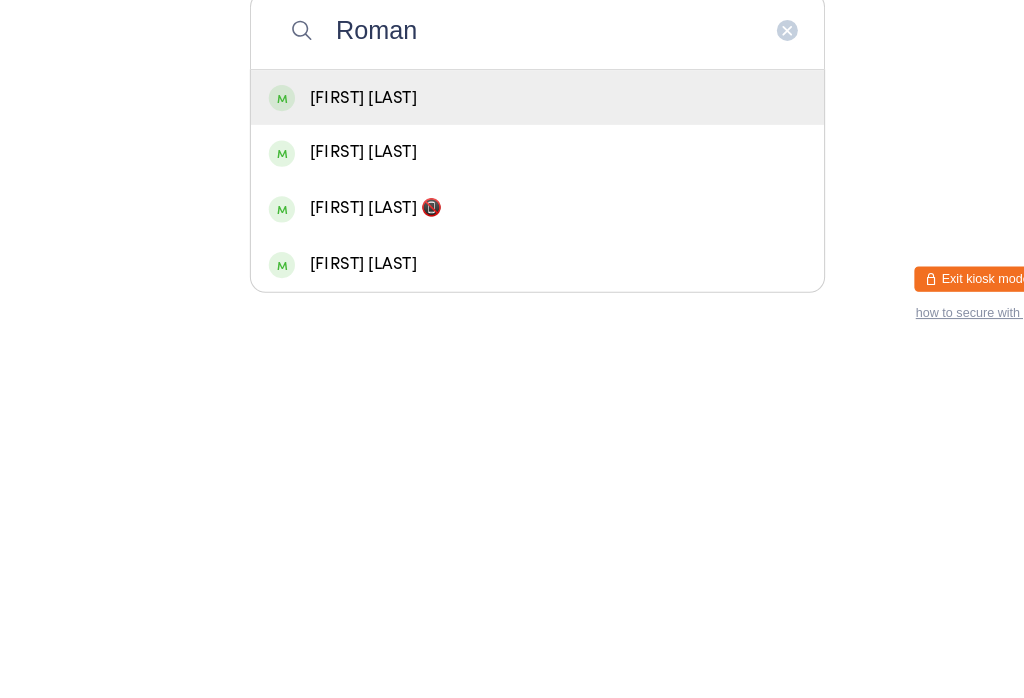 type on "Roman" 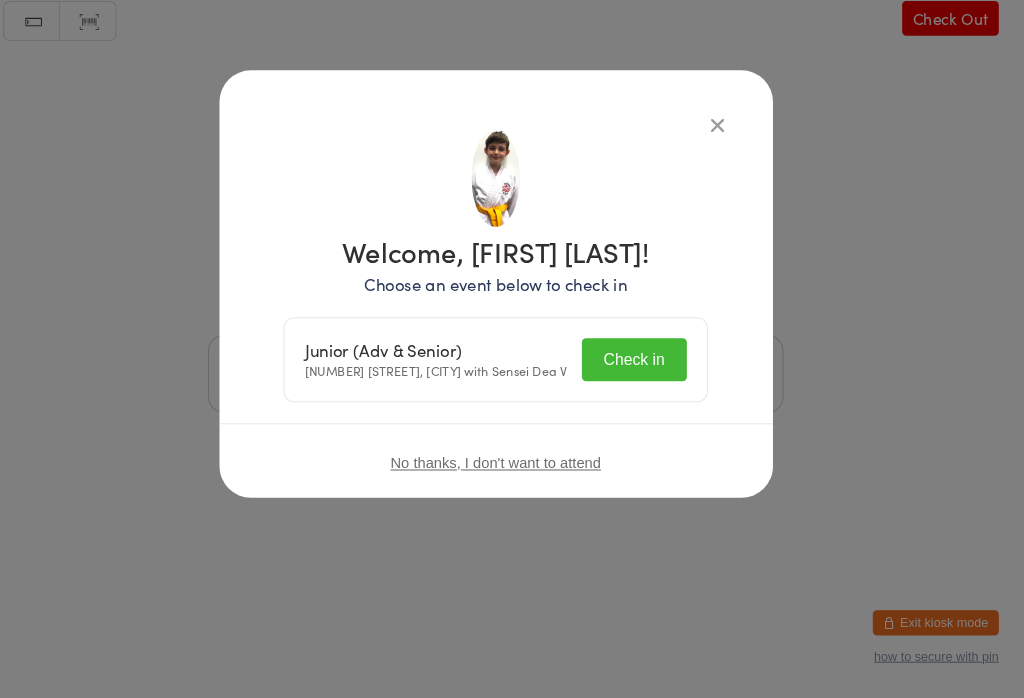 click on "Check in" at bounding box center [644, 375] 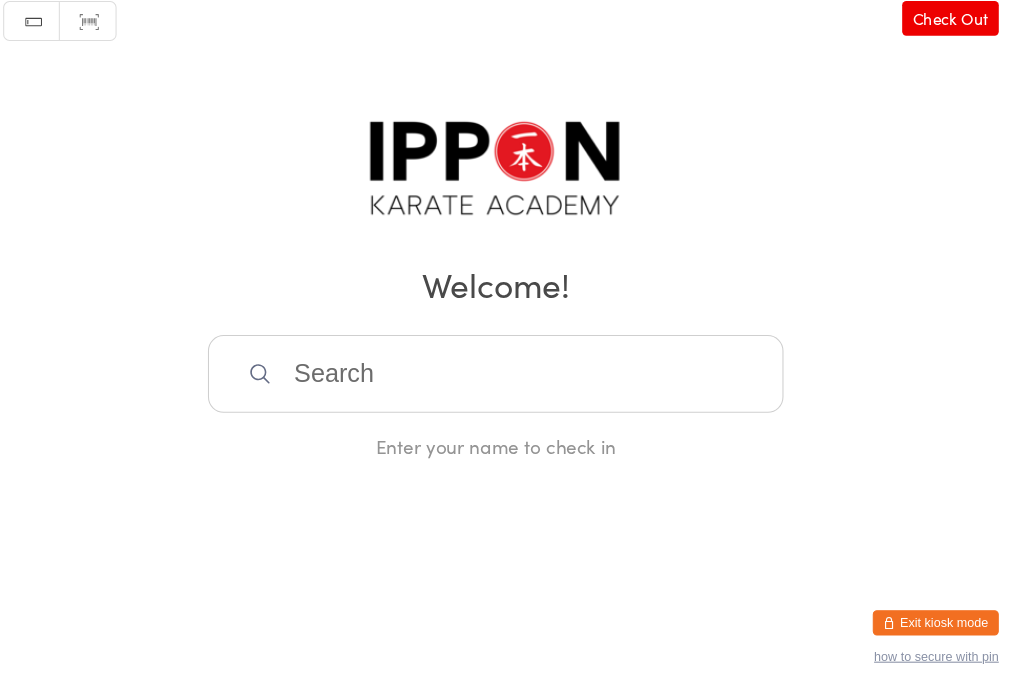 scroll, scrollTop: 0, scrollLeft: 0, axis: both 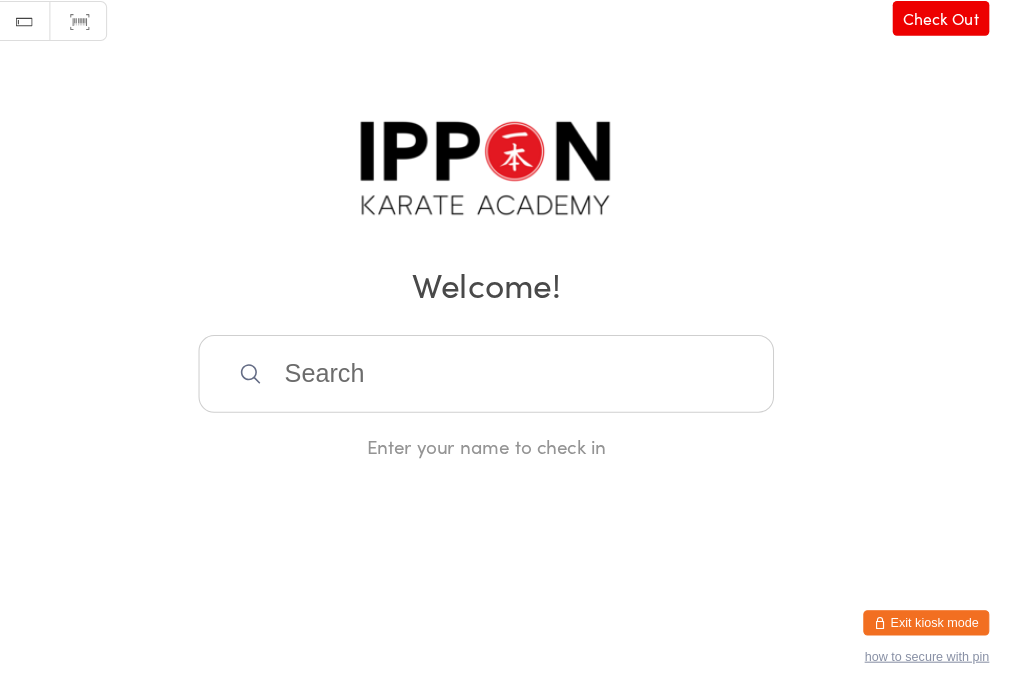 click at bounding box center [512, 389] 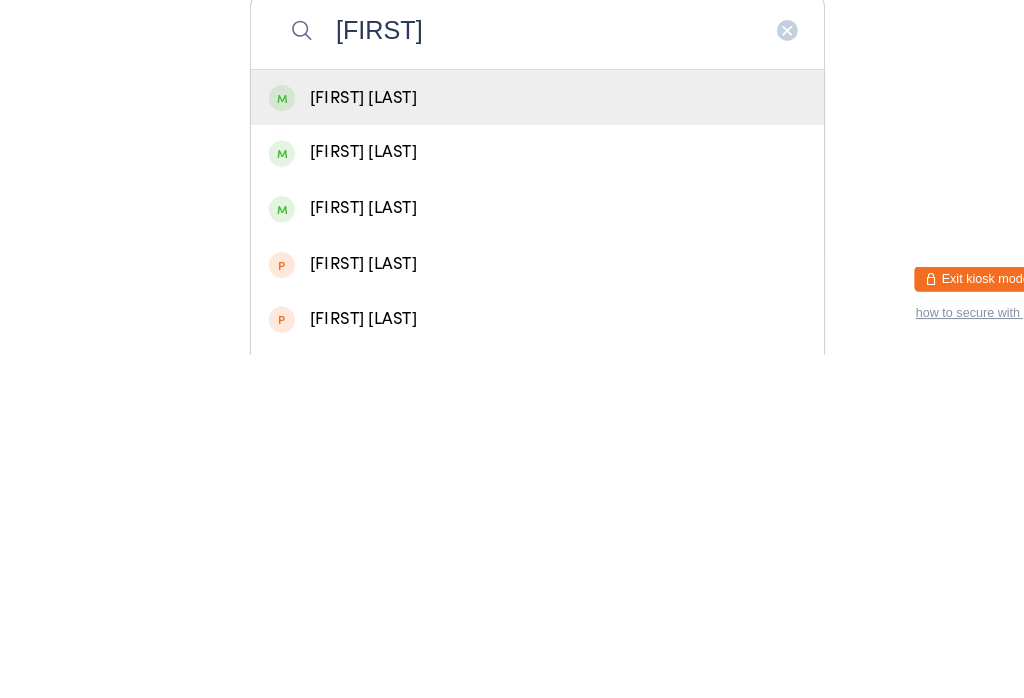 type on "[FIRST]" 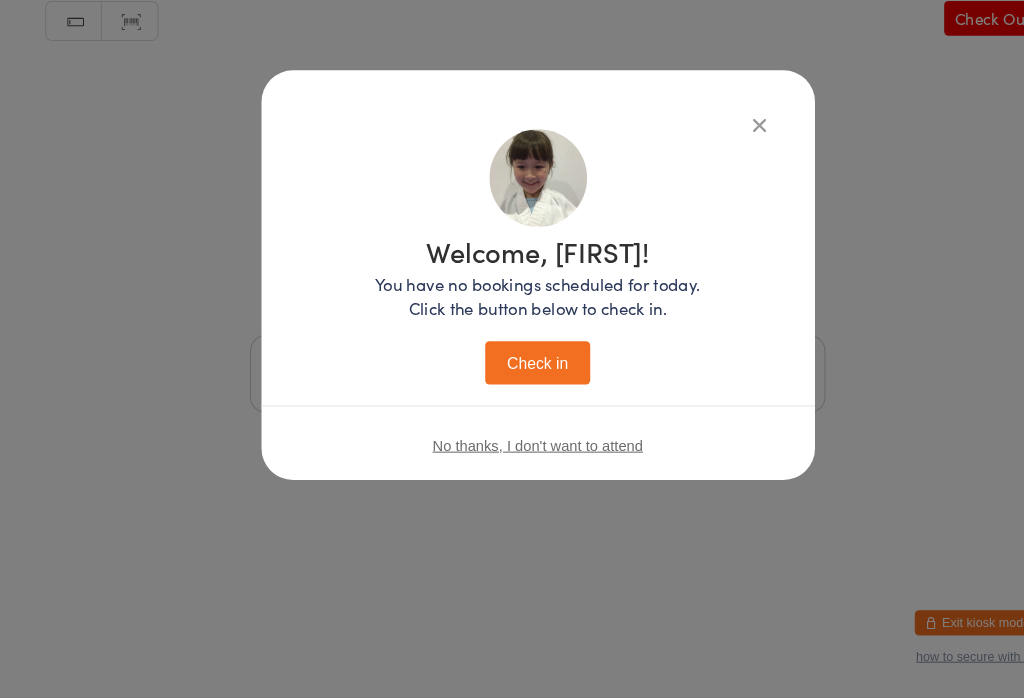 click on "Check in" at bounding box center (512, 378) 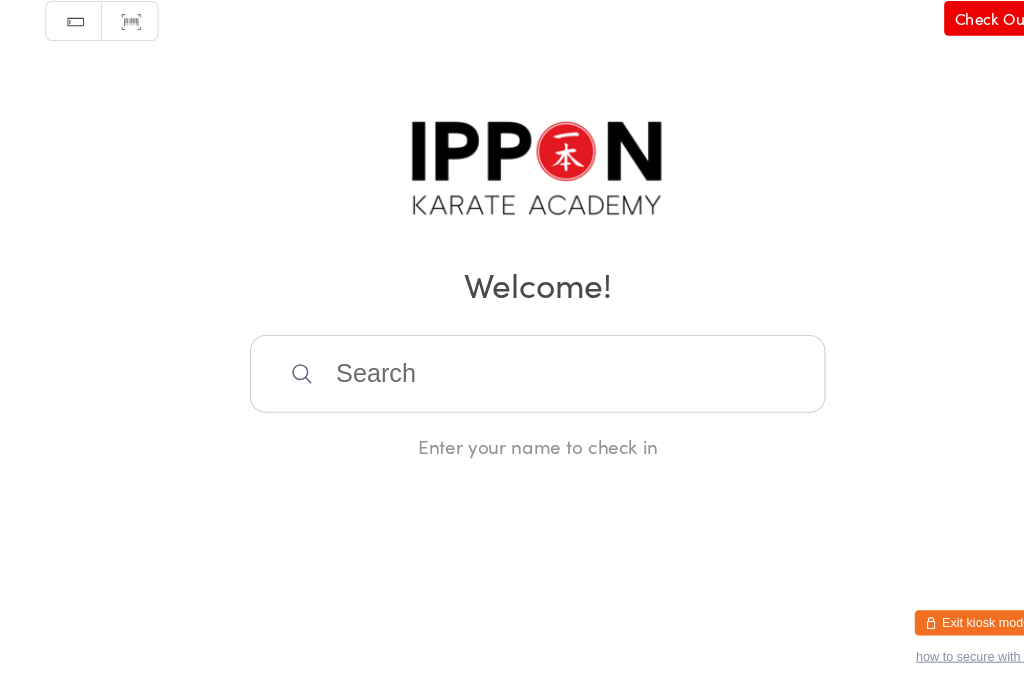 click at bounding box center [512, 389] 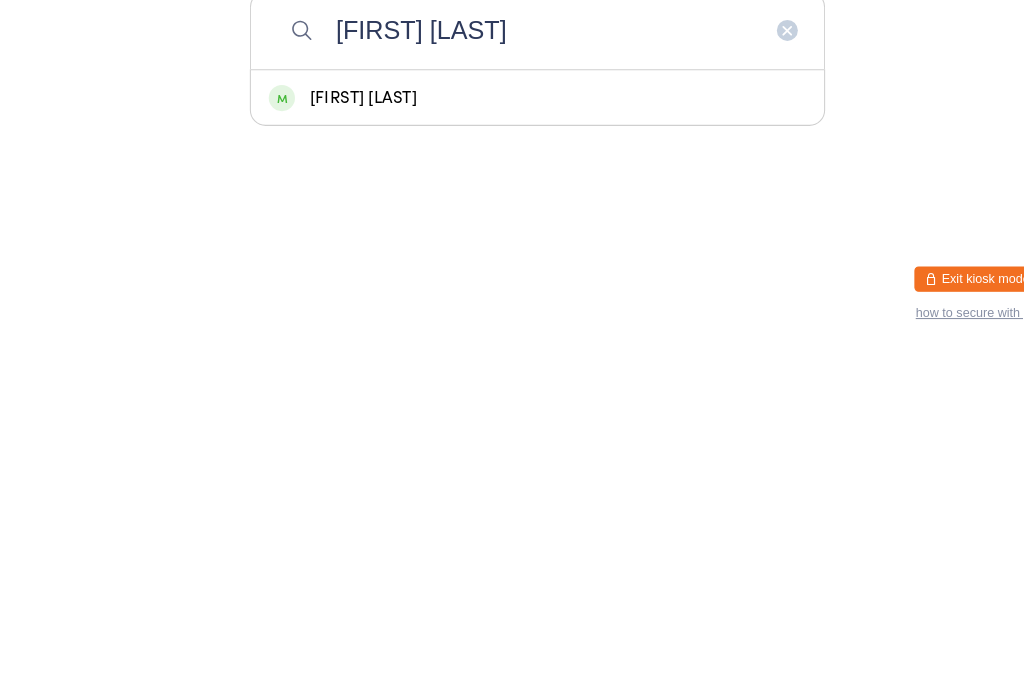 type on "[FIRST] [LAST]" 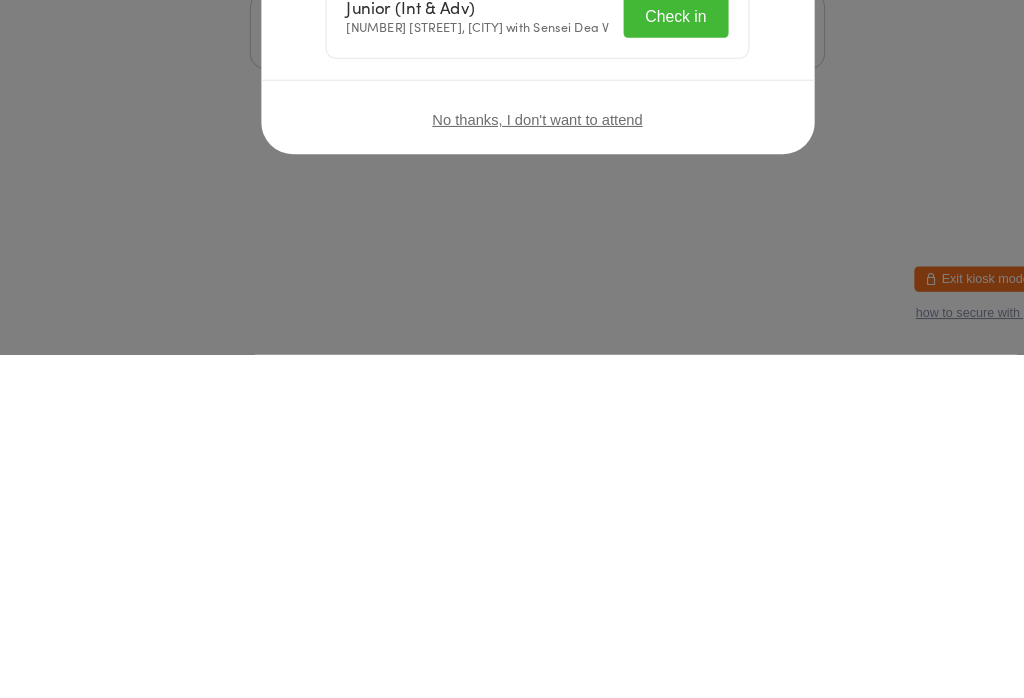 click on "Check in" at bounding box center [644, 375] 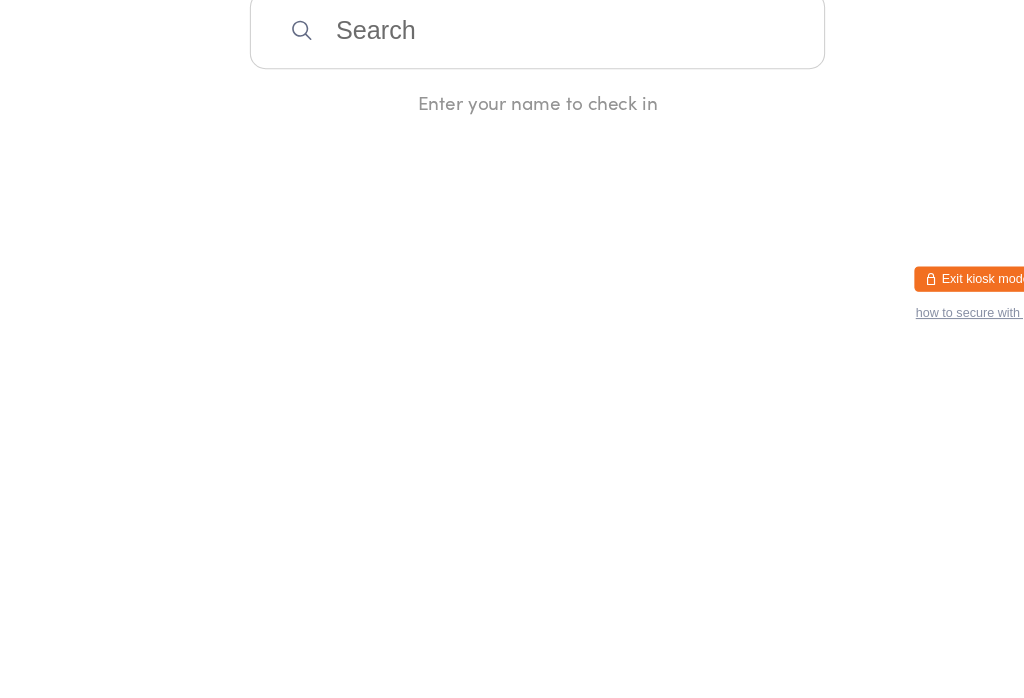 click at bounding box center (512, 389) 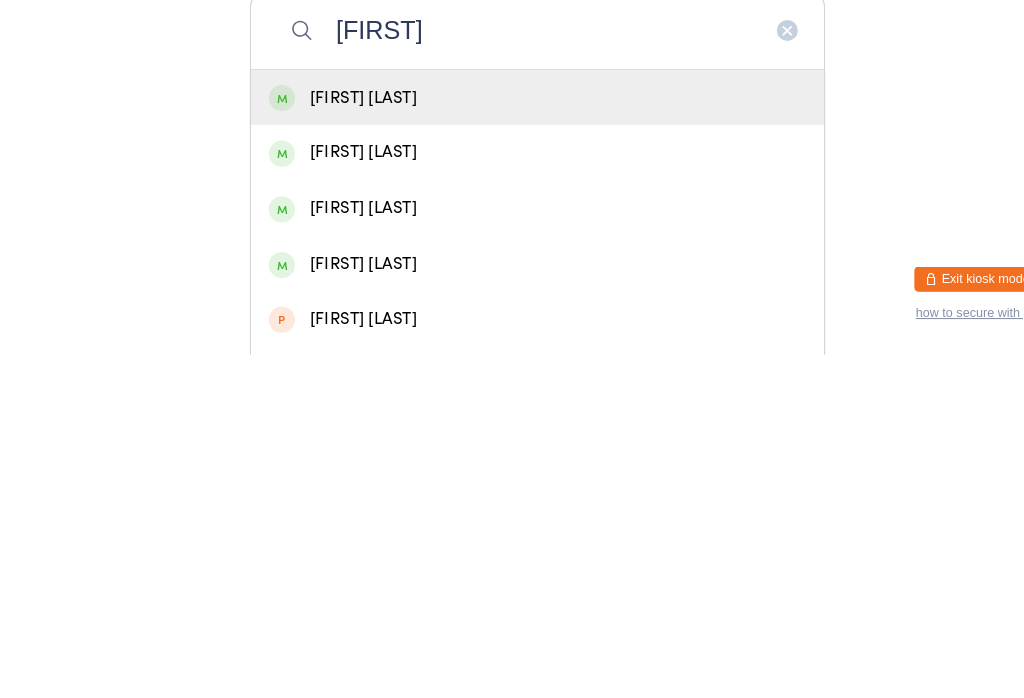 type on "[FIRST]" 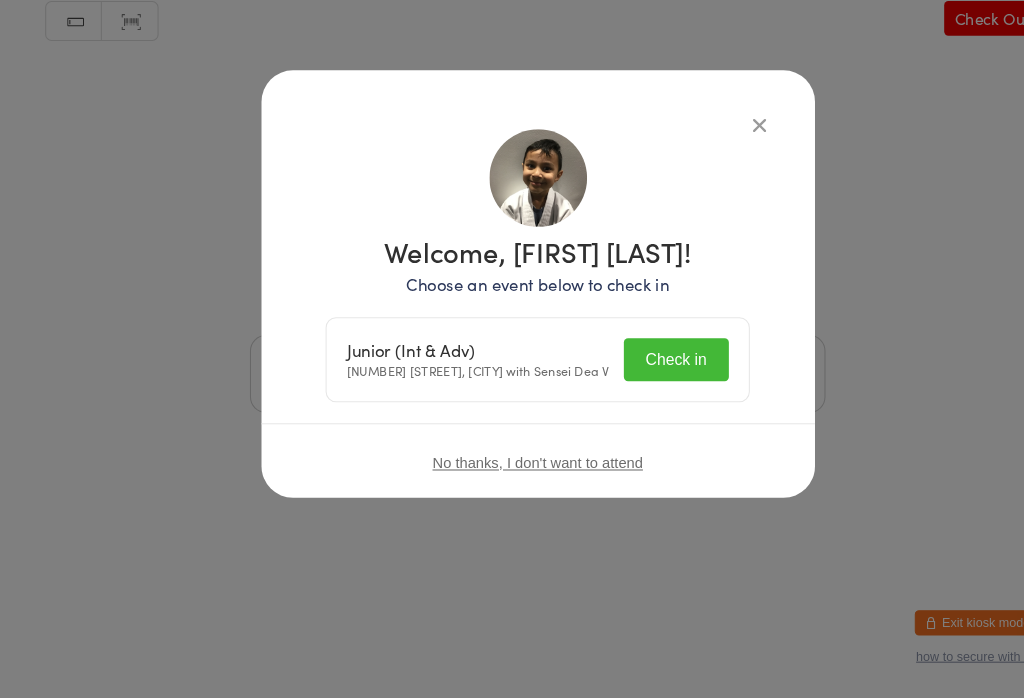 click on "Check in" at bounding box center (644, 375) 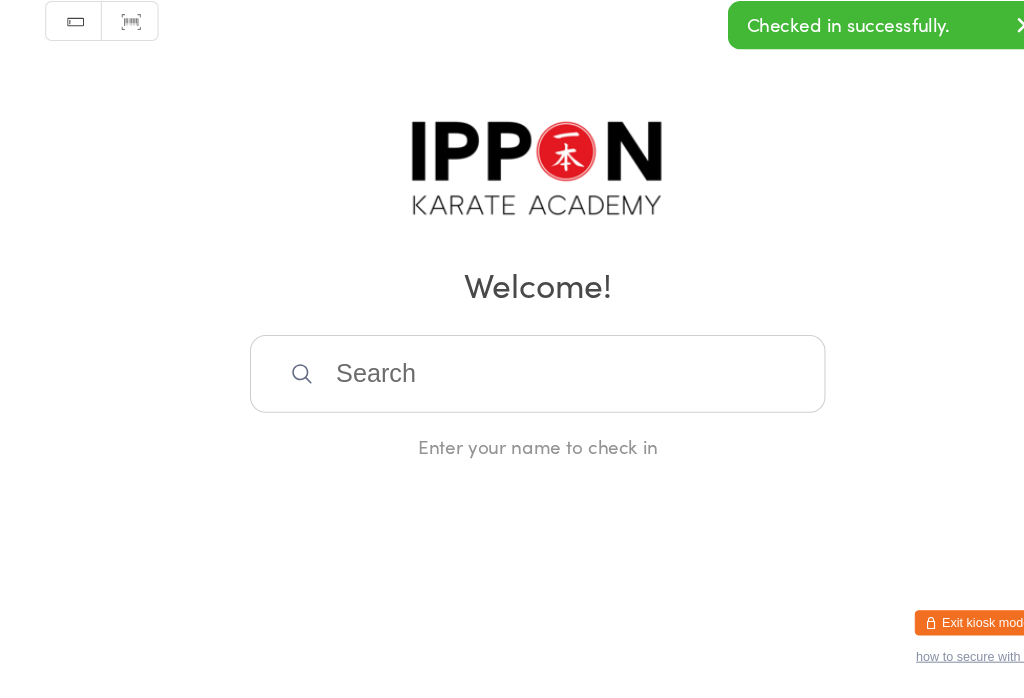 click at bounding box center [512, 389] 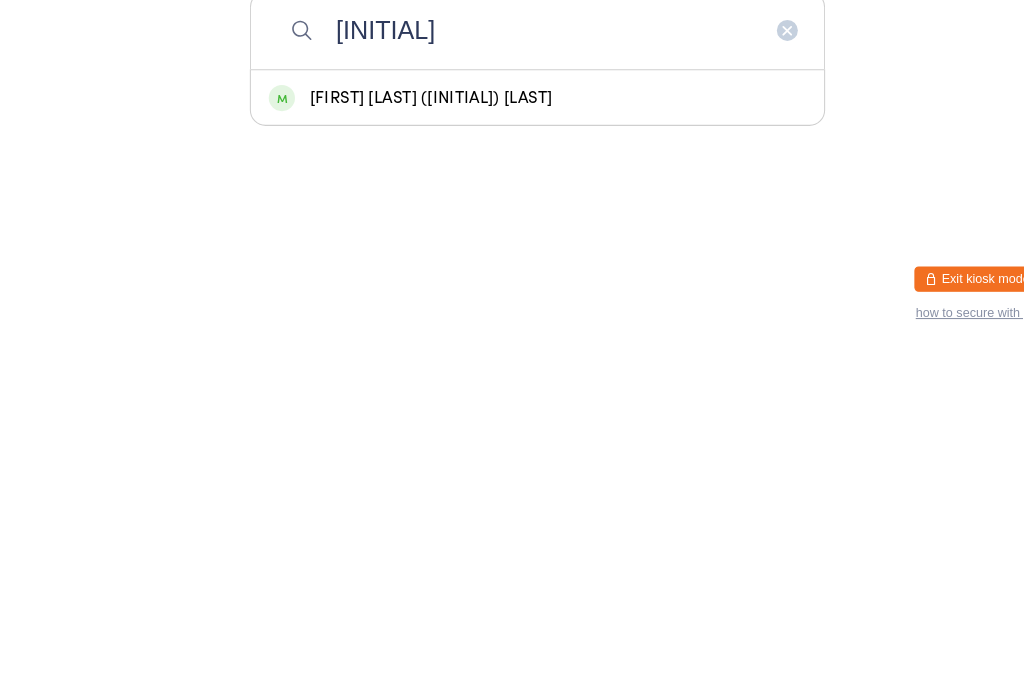 type on "[INITIAL]" 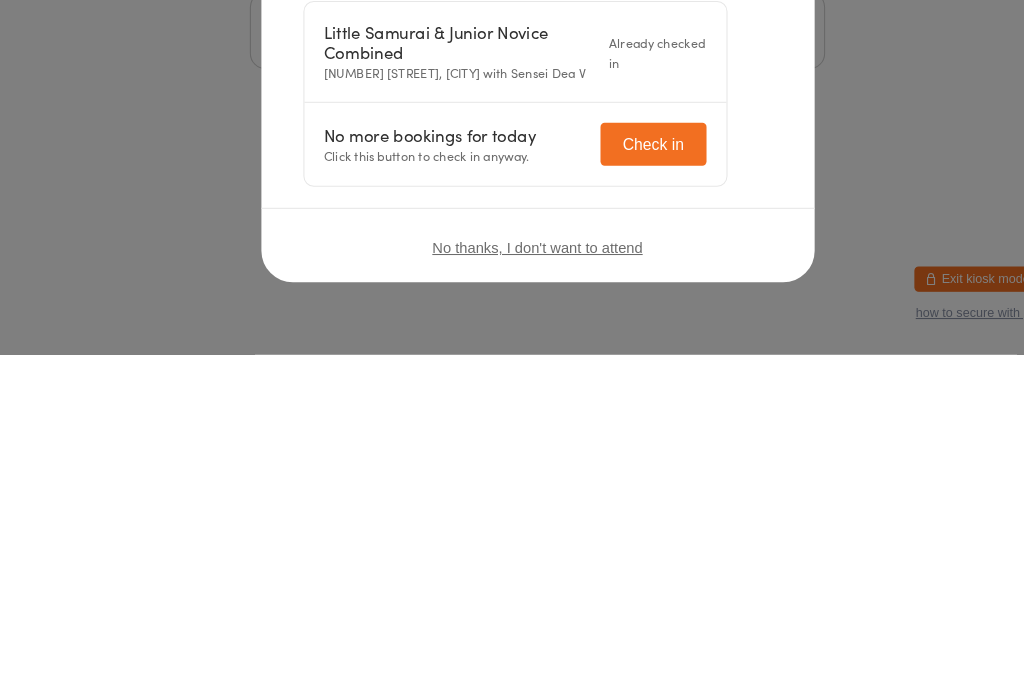 click at bounding box center (724, 152) 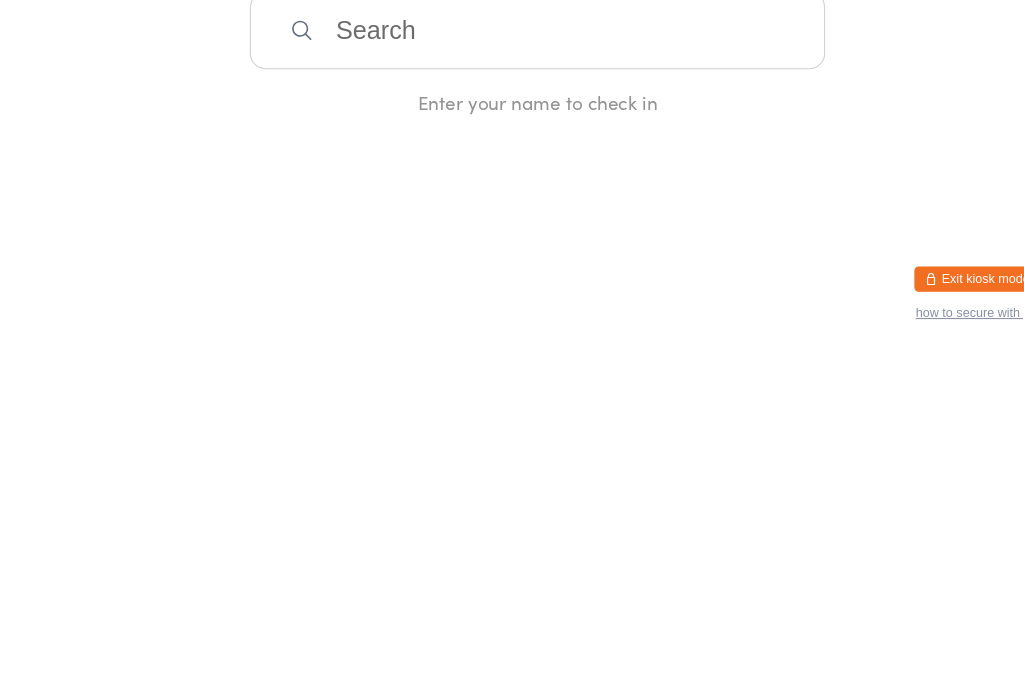 click on "Manual search Scanner input Check Out Welcome! Enter your name to check in" at bounding box center [512, 235] 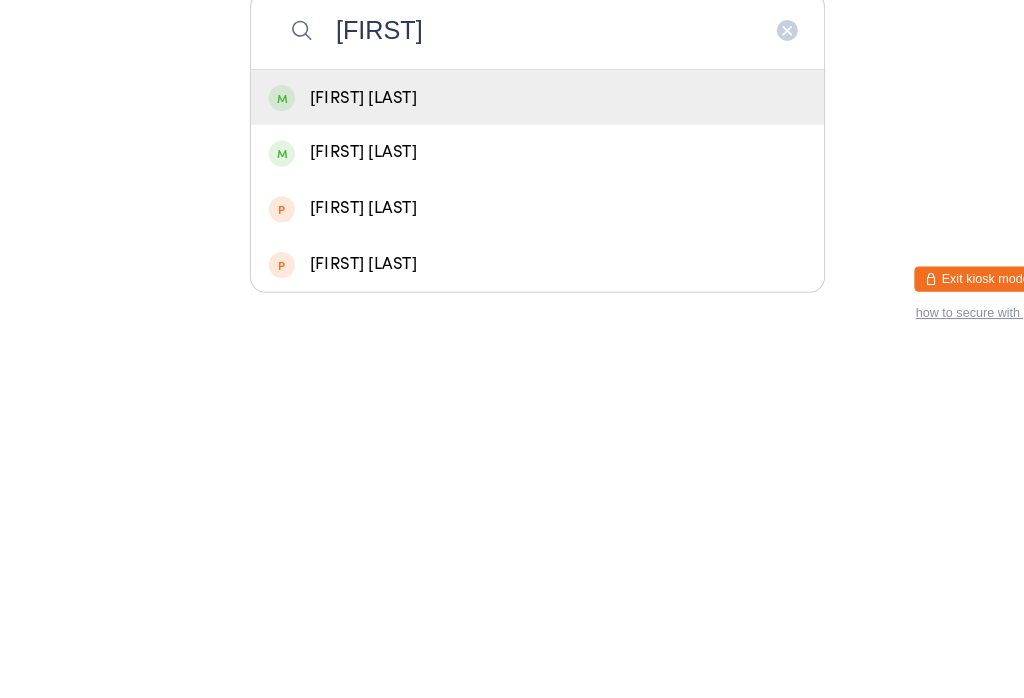 type on "[FIRST]" 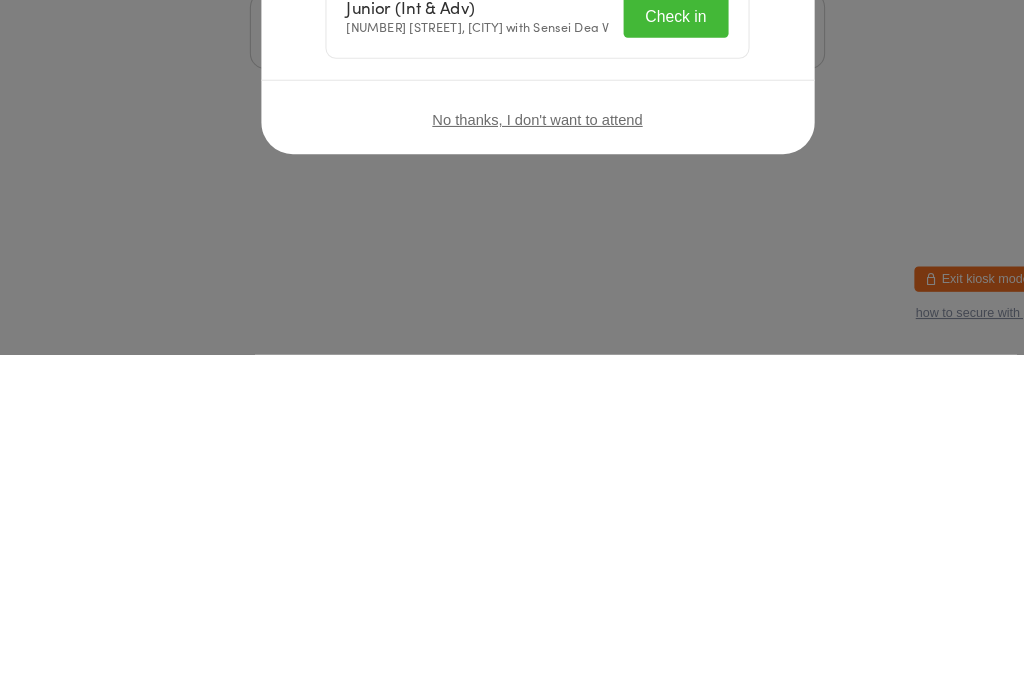 click on "Check in" at bounding box center [644, 375] 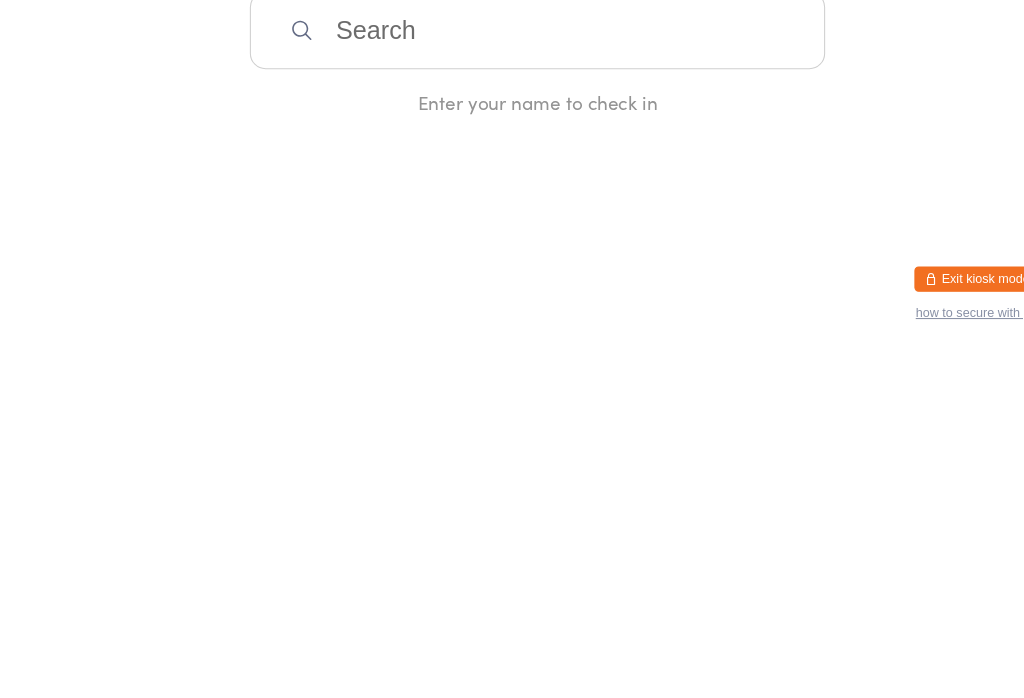 click at bounding box center [512, 389] 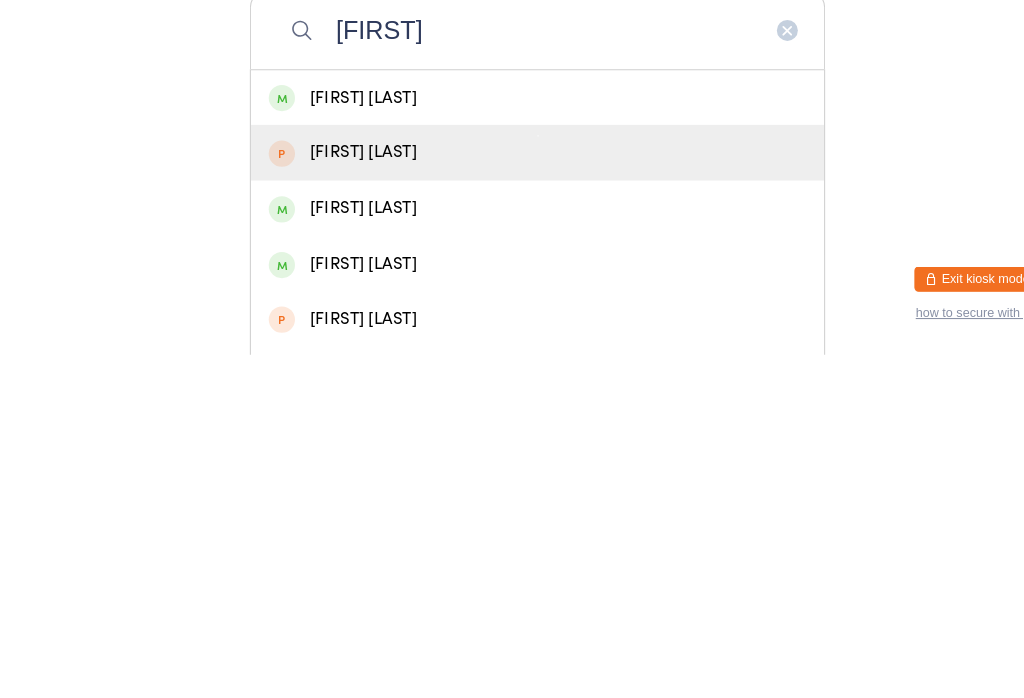 type on "[FIRST]" 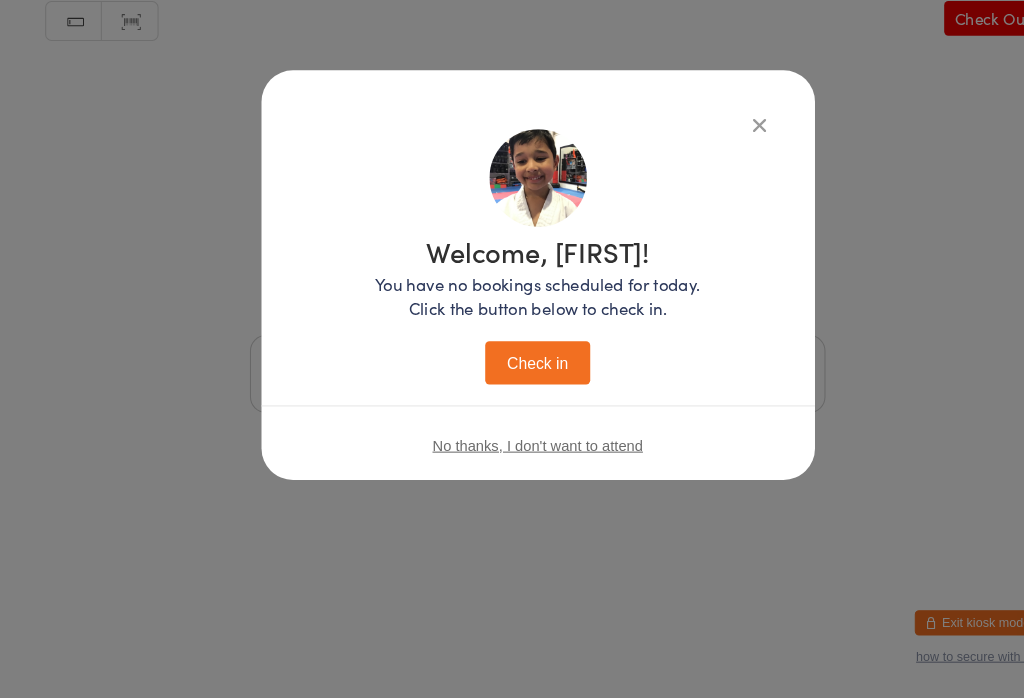 click at bounding box center (724, 152) 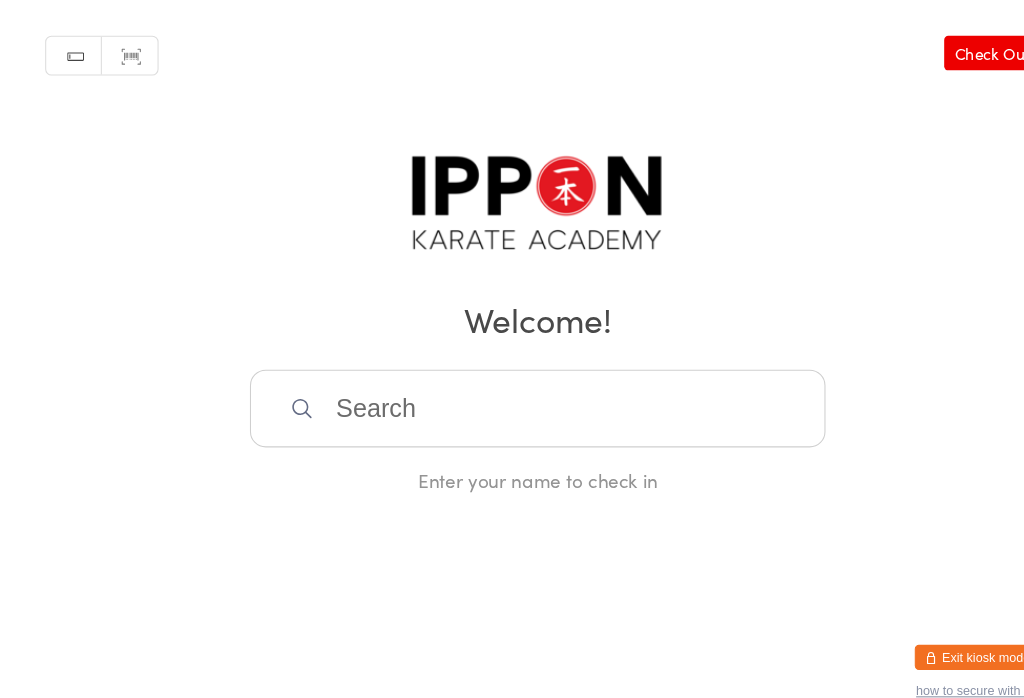 click at bounding box center (512, 389) 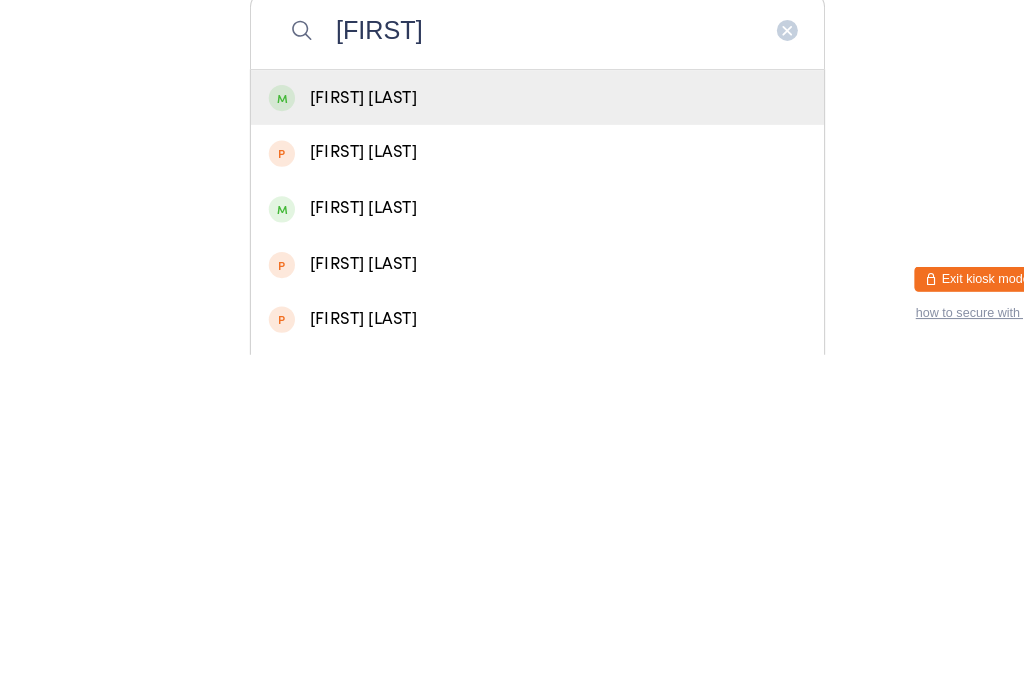 type on "[FIRST]" 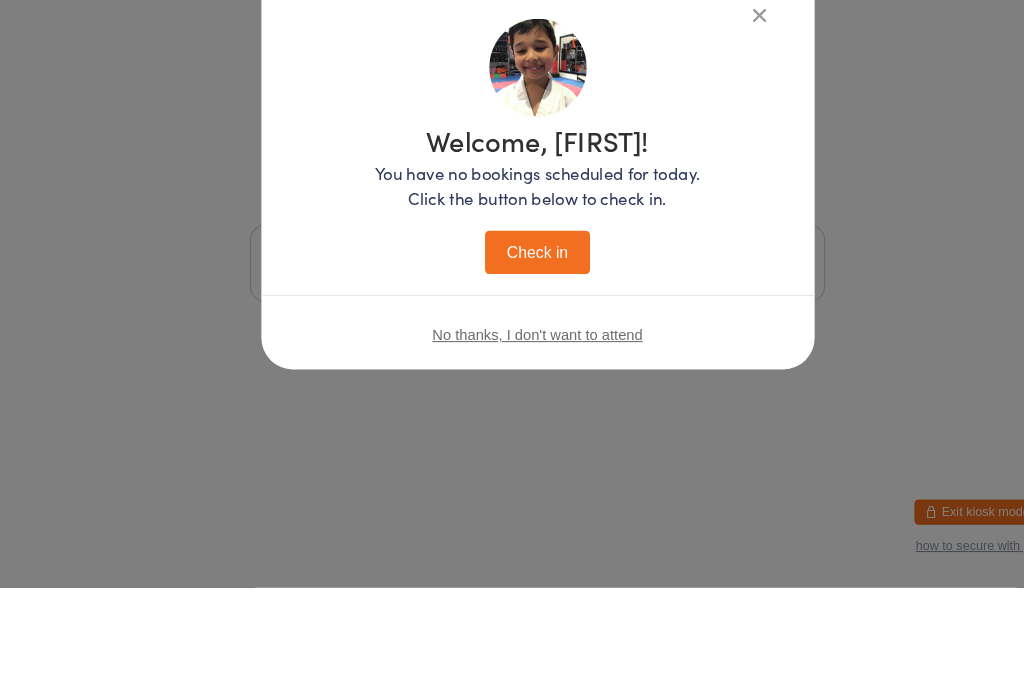 click on "Welcome, [FIRST]! You have no bookings scheduled for today. Click the button below to check in. Check in" at bounding box center [512, 277] 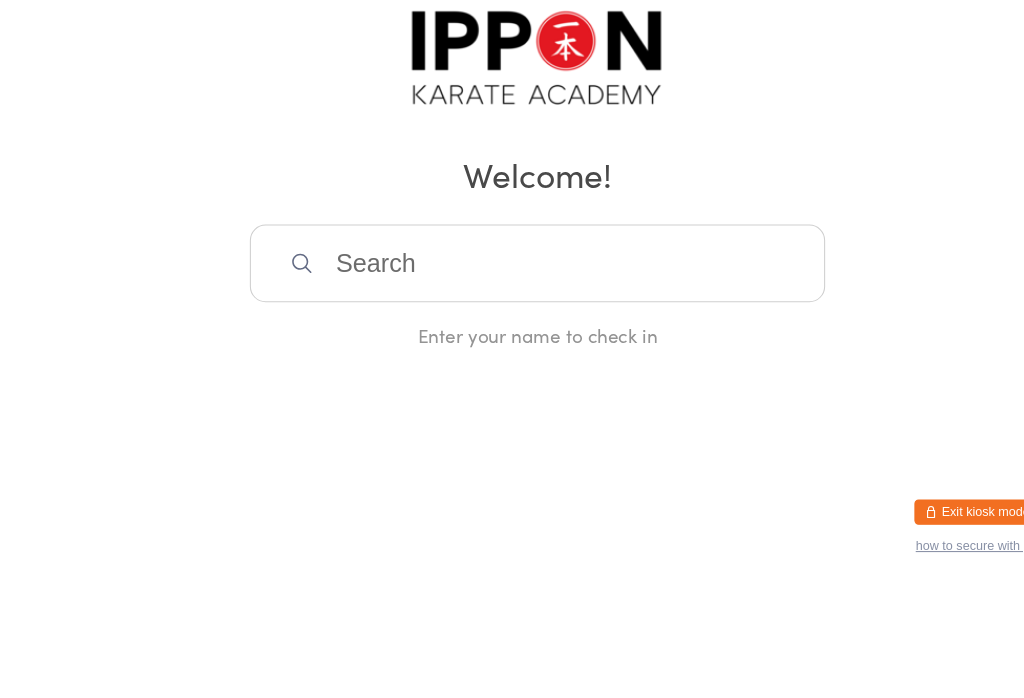 click at bounding box center (512, 389) 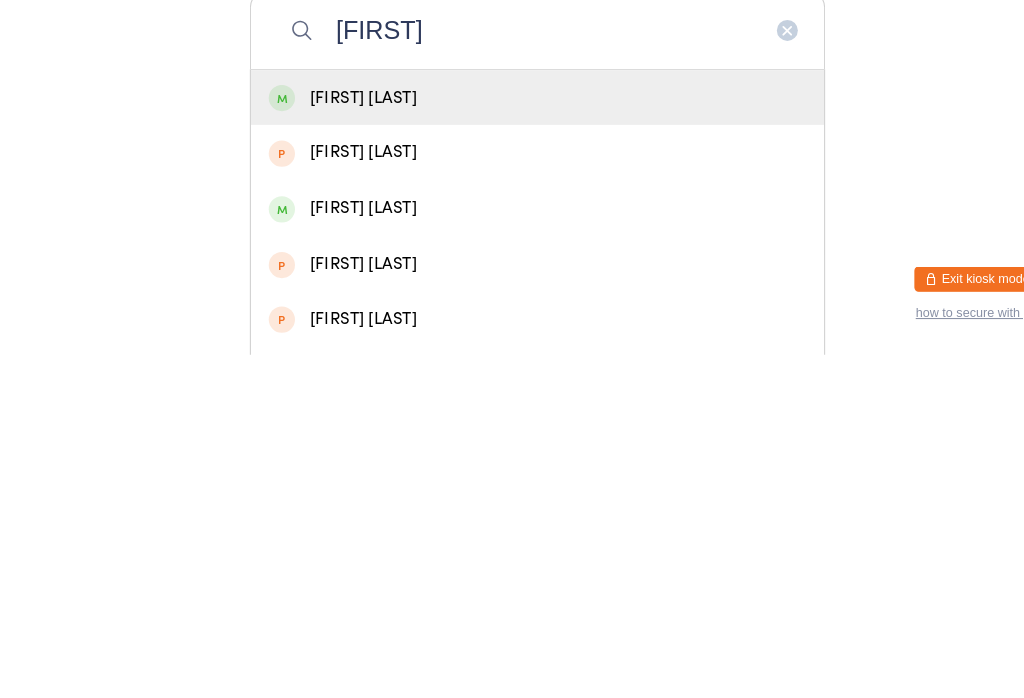 type on "[FIRST]" 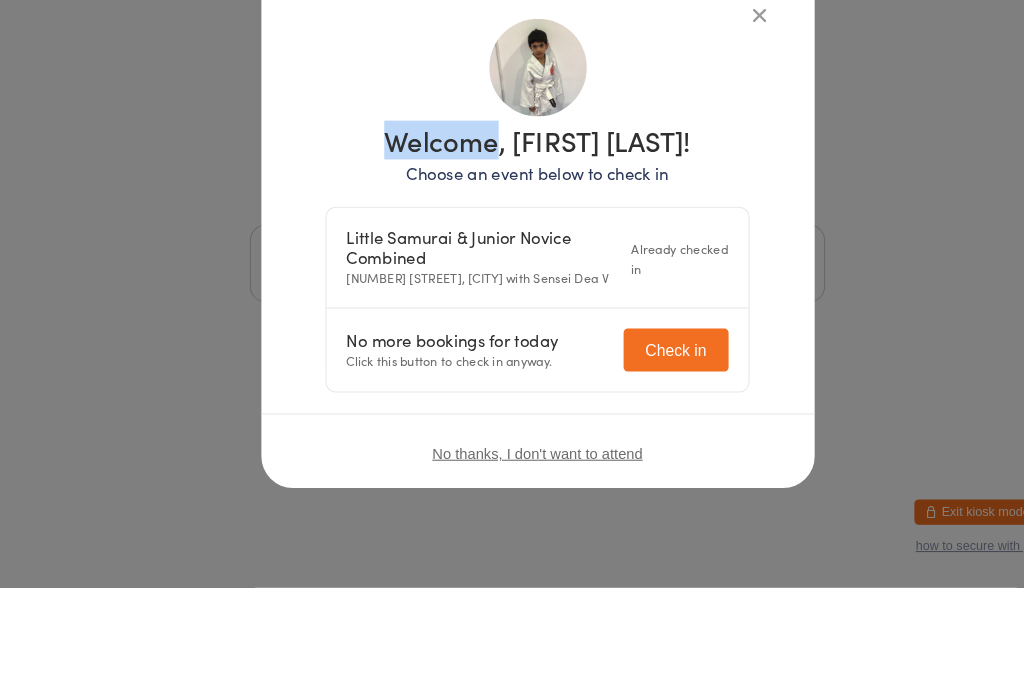 click on "Welcome, [FIRST] [LAST]! Choose an event below to check in Little Samurai & Junior Novice Combined [NUMBER] [STREET], [CITY] with Sensei Dea V Already checked in No more bookings for today Click this button to check in anyway. Check in No thanks, I don't want to attend" at bounding box center (512, 351) 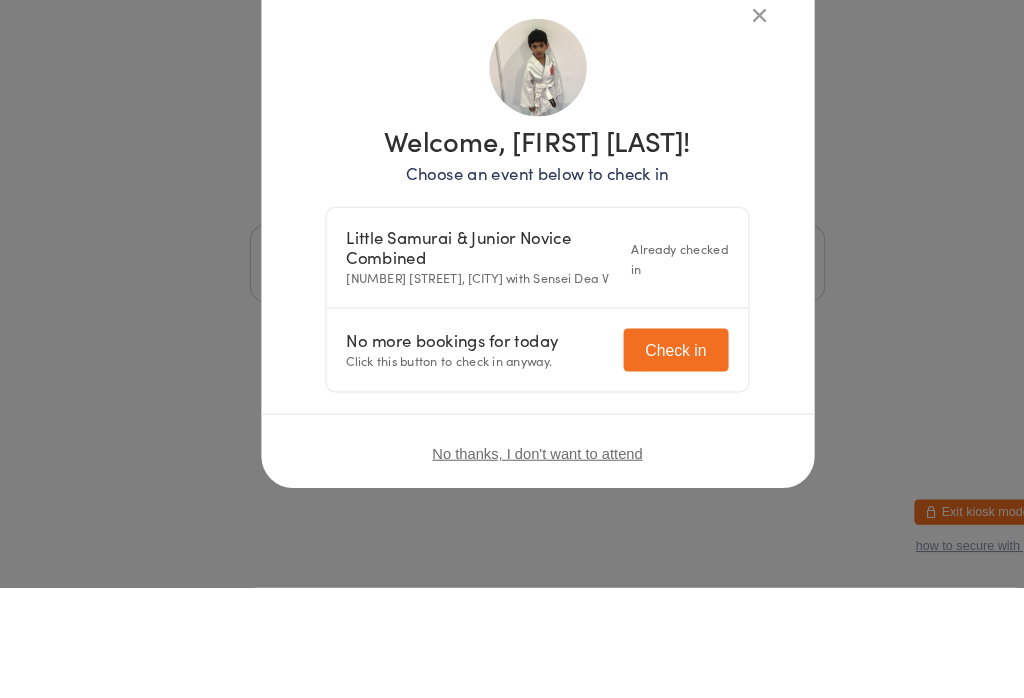 click on "Welcome, [FIRST] [LAST]! Choose an event below to check in Little Samurai & Junior Novice Combined [NUMBER] [STREET], [CITY] with Sensei Dea V Already checked in No more bookings for today Click this button to check in anyway. Check in" at bounding box center [512, 334] 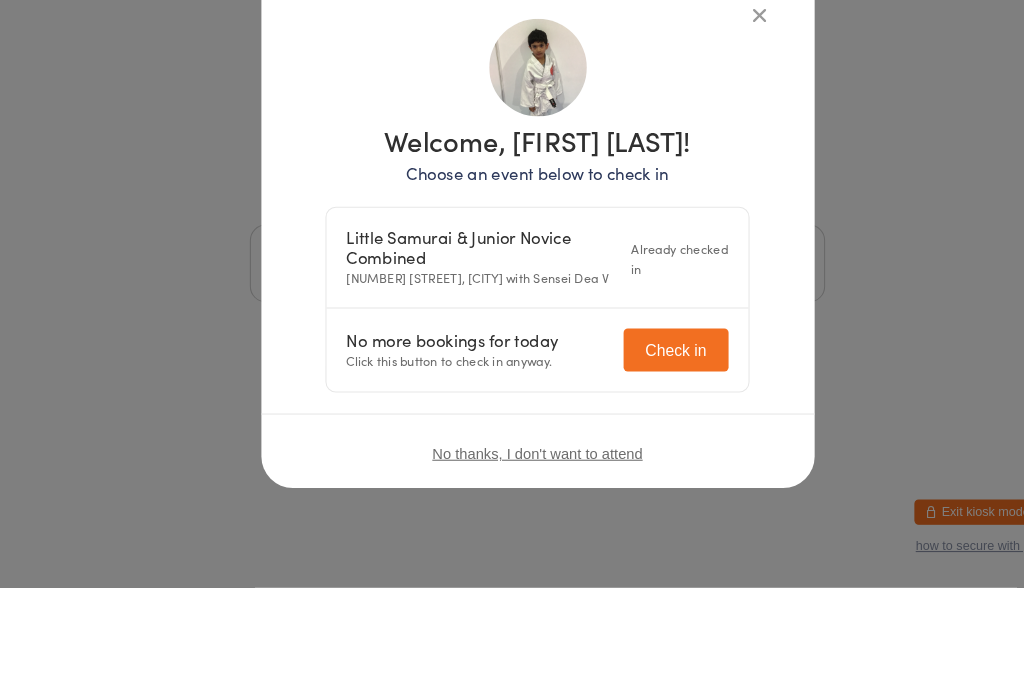 click on "Welcome, [FIRST] [LAST]!" at bounding box center (512, 272) 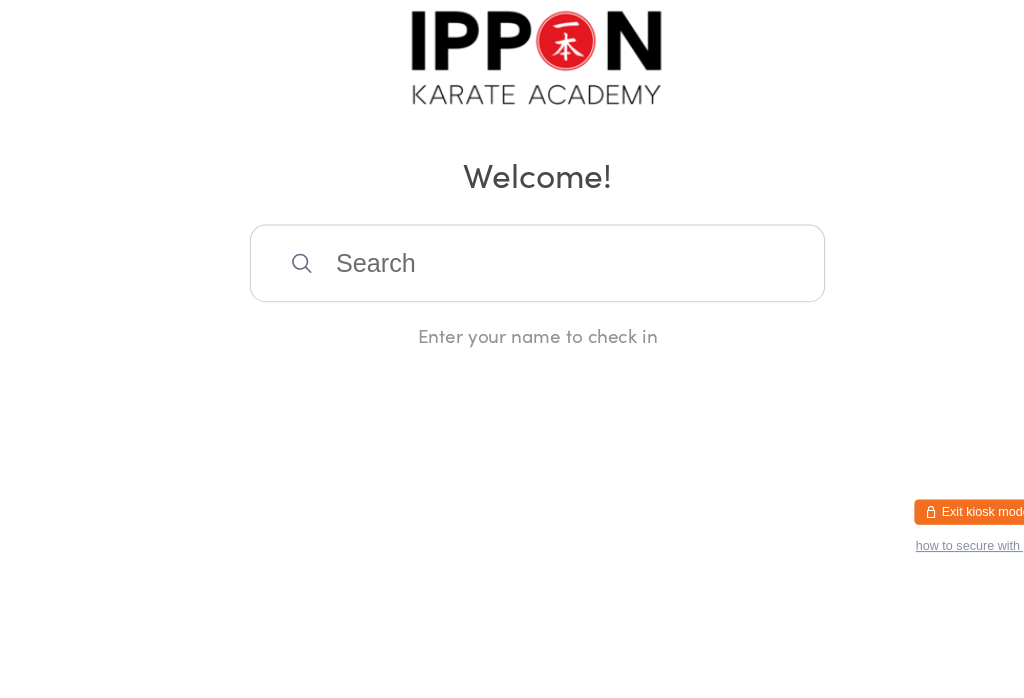 click on "You have now entered Kiosk Mode. Members will be able to check themselves in using the search field below. Click "Exit kiosk mode" below to exit Kiosk Mode at any time. Checked in successfully. Manual search Scanner input Check Out Welcome! Enter your name to check in Exit kiosk mode how to secure with pin" at bounding box center [512, 349] 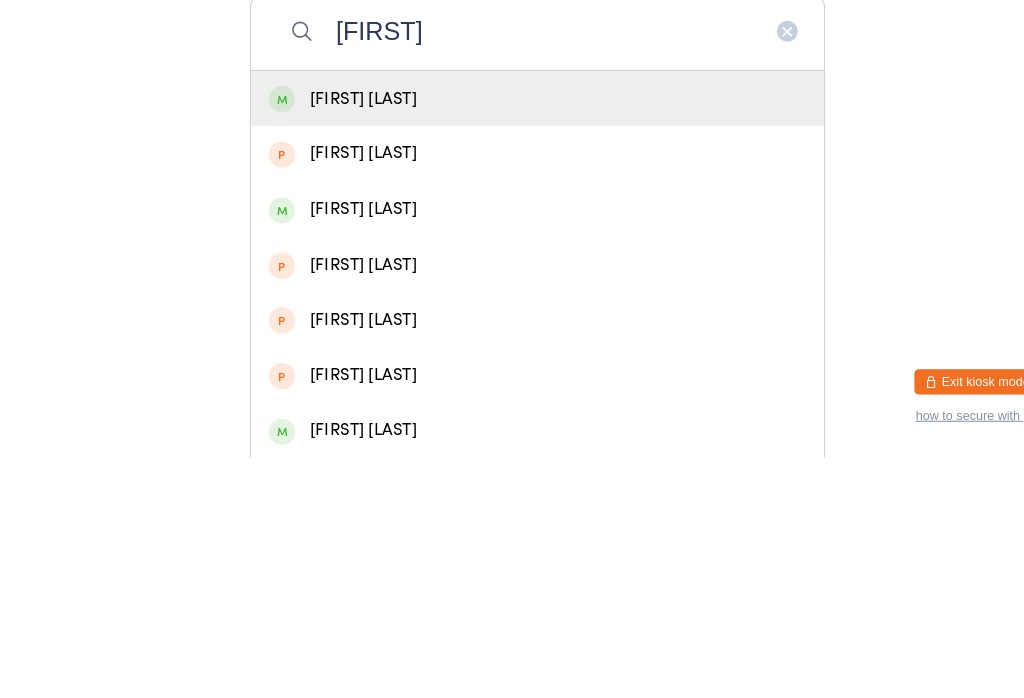 scroll, scrollTop: 106, scrollLeft: 0, axis: vertical 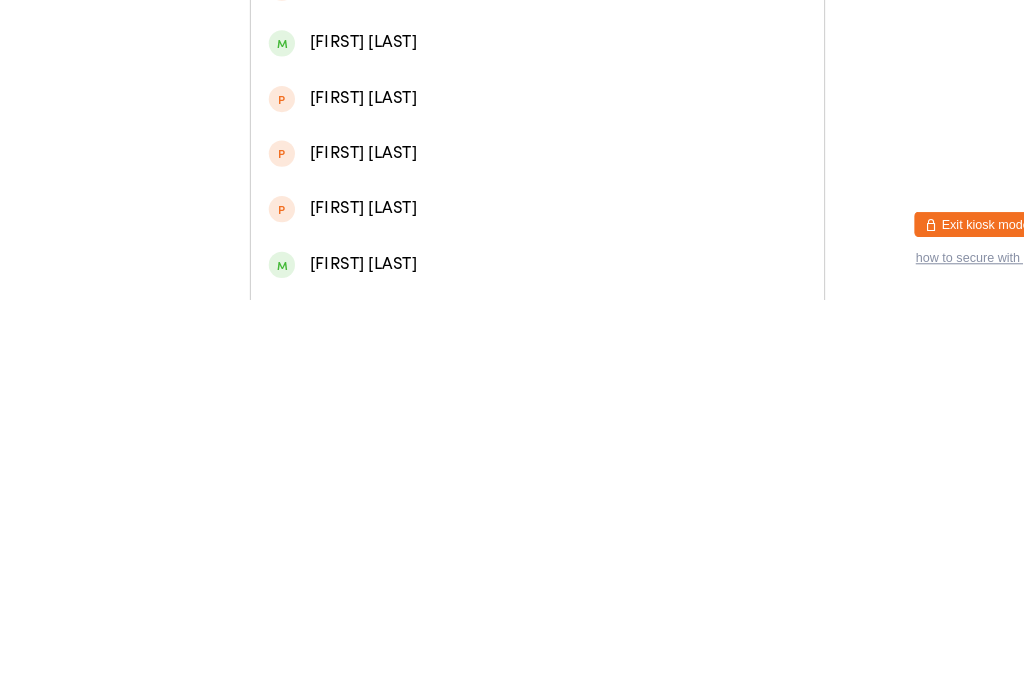 type on "[FIRST]" 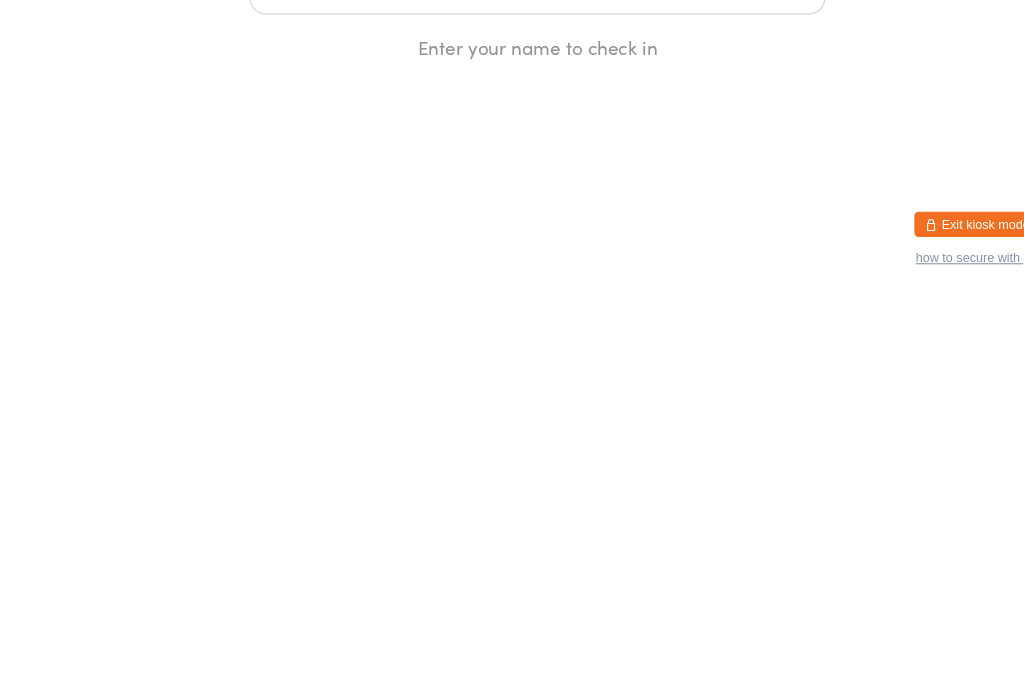 scroll, scrollTop: 0, scrollLeft: 0, axis: both 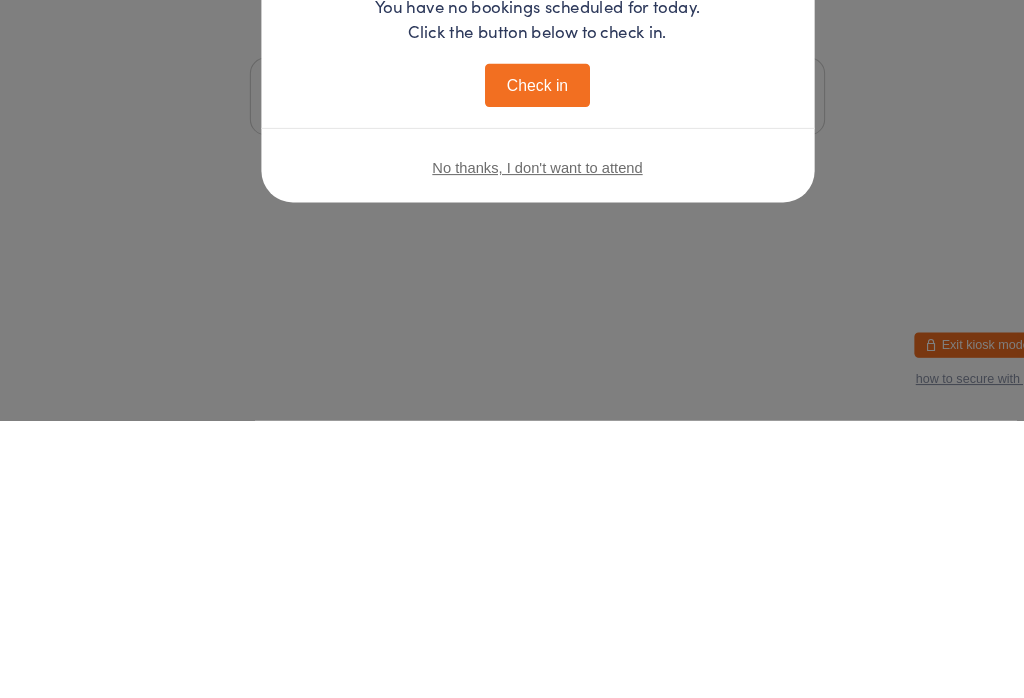 click on "Welcome, [FIRST]! You have no bookings scheduled for today. Click the button below to check in. Check in No thanks, I don't want to attend" at bounding box center (512, 349) 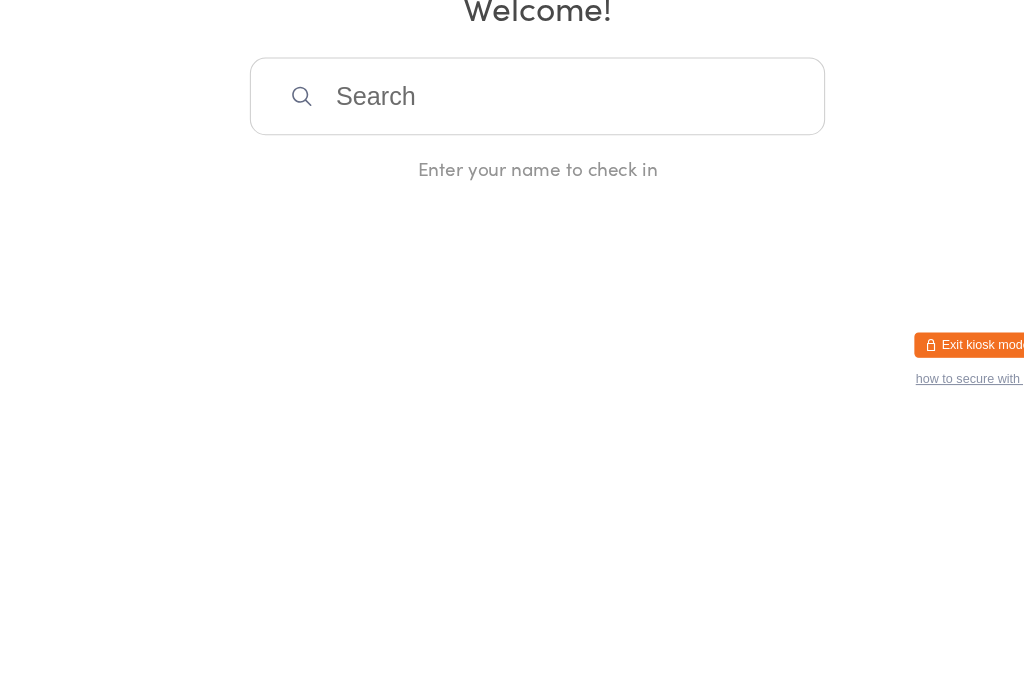 click on "You have now entered Kiosk Mode. Members will be able to check themselves in using the search field below. Click "Exit kiosk mode" below to exit Kiosk Mode at any time. Checked in successfully. Manual search Scanner input Check Out Welcome! Enter your name to check in Exit kiosk mode how to secure with pin" at bounding box center (512, 349) 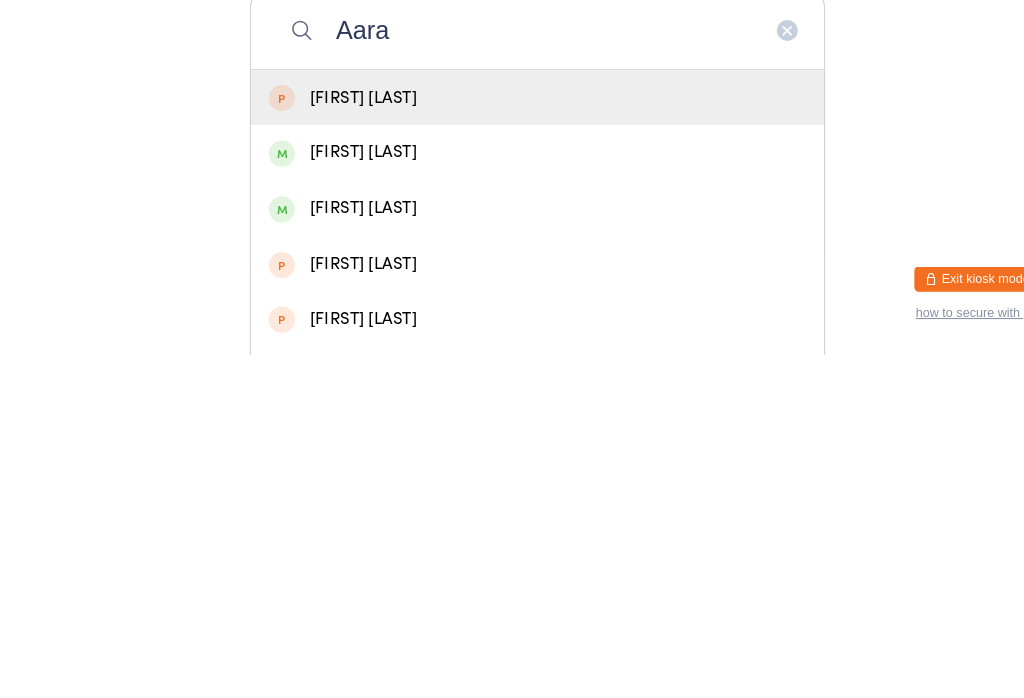 type on "Aara" 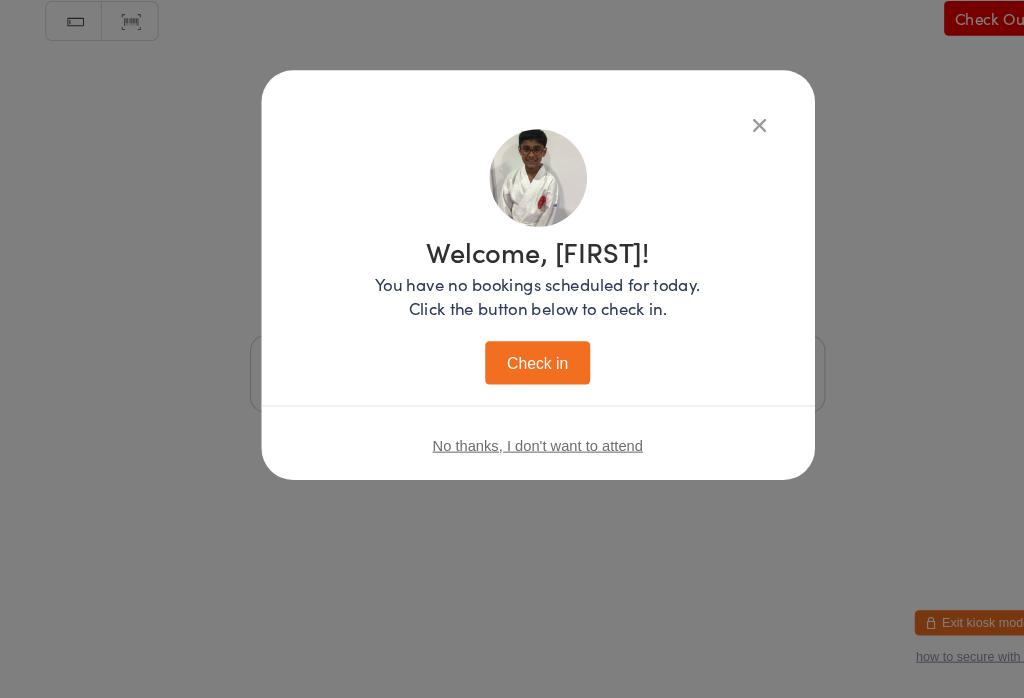 click on "Check in" at bounding box center [512, 378] 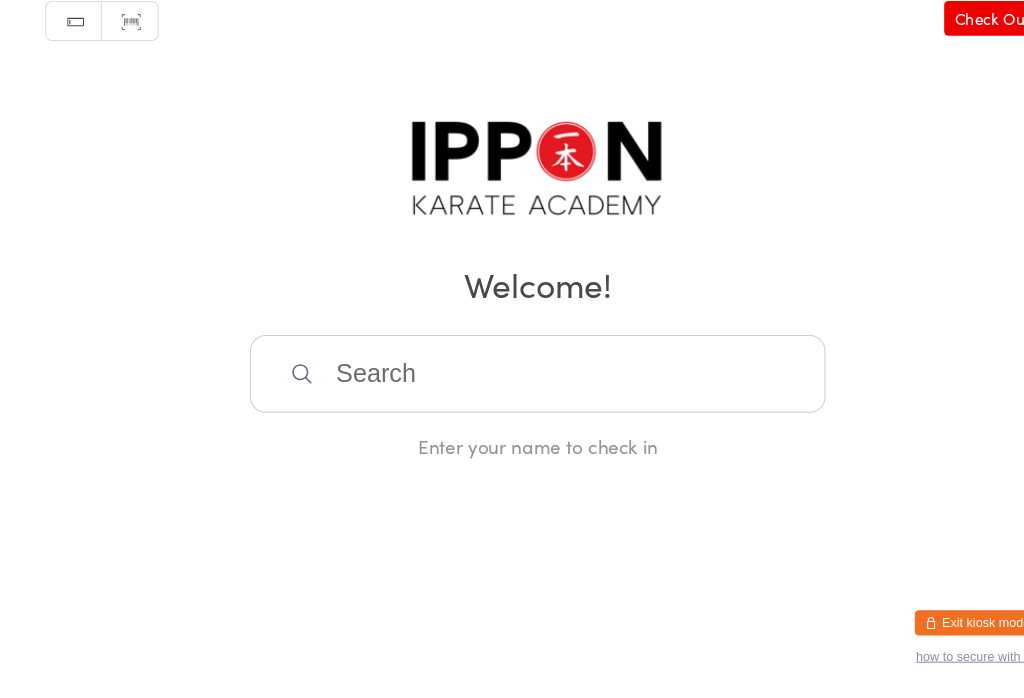 click at bounding box center (512, 389) 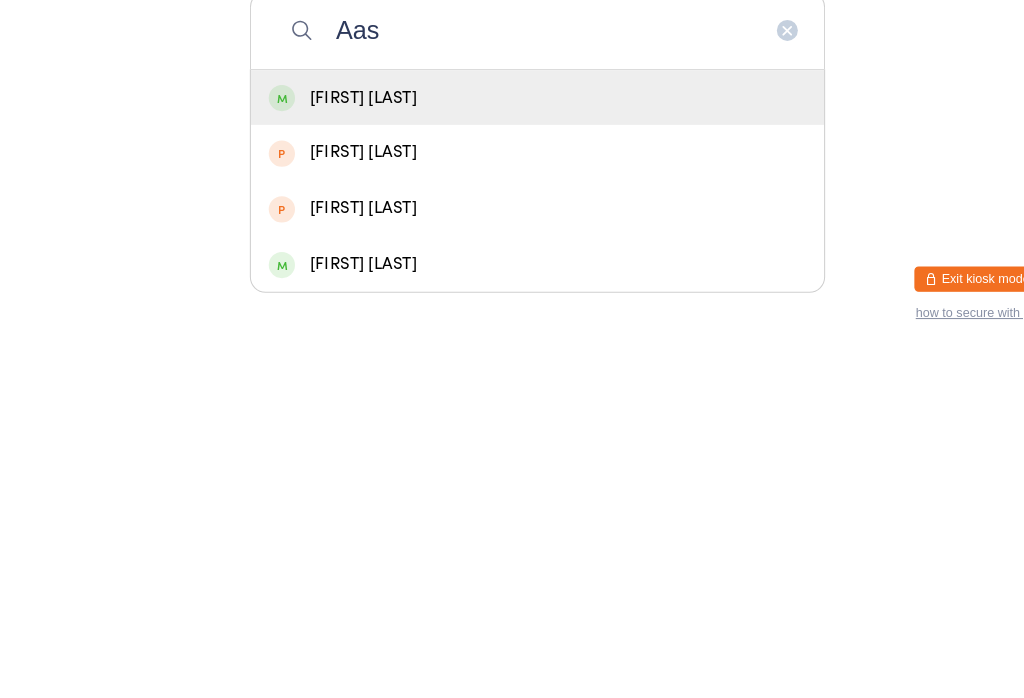 type on "Aas" 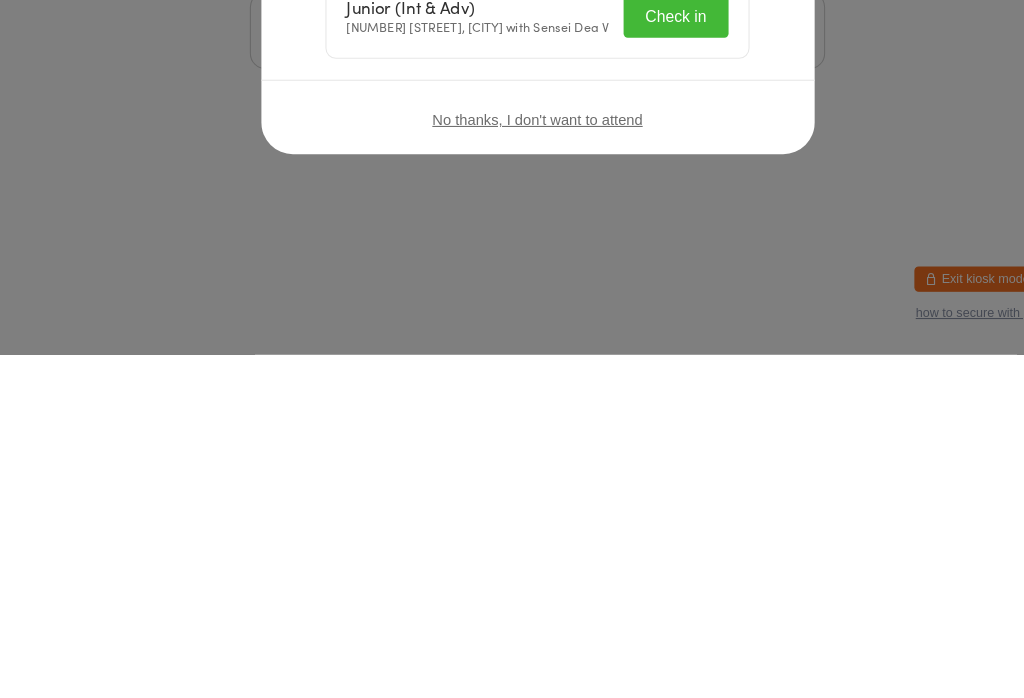 click on "Welcome, [FIRST] [LAST]! Choose an event below to check in Junior (Int & Adv) [NUMBER] [STREET], [CITY] with Sensei Dea V Check in No thanks, I don't want to attend" at bounding box center (512, 349) 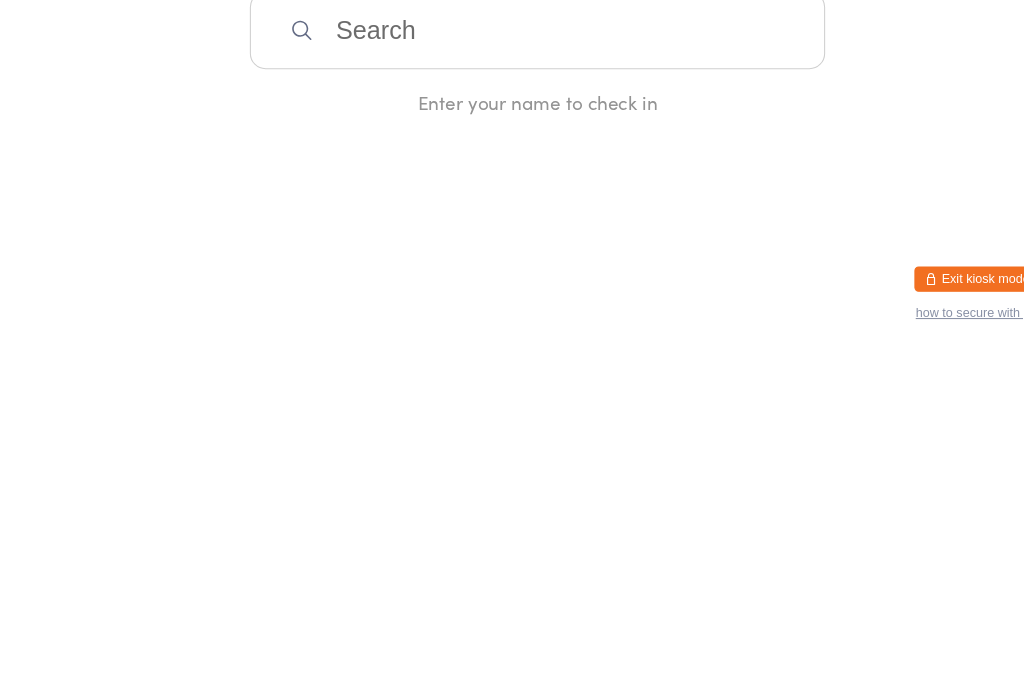 click at bounding box center [512, 389] 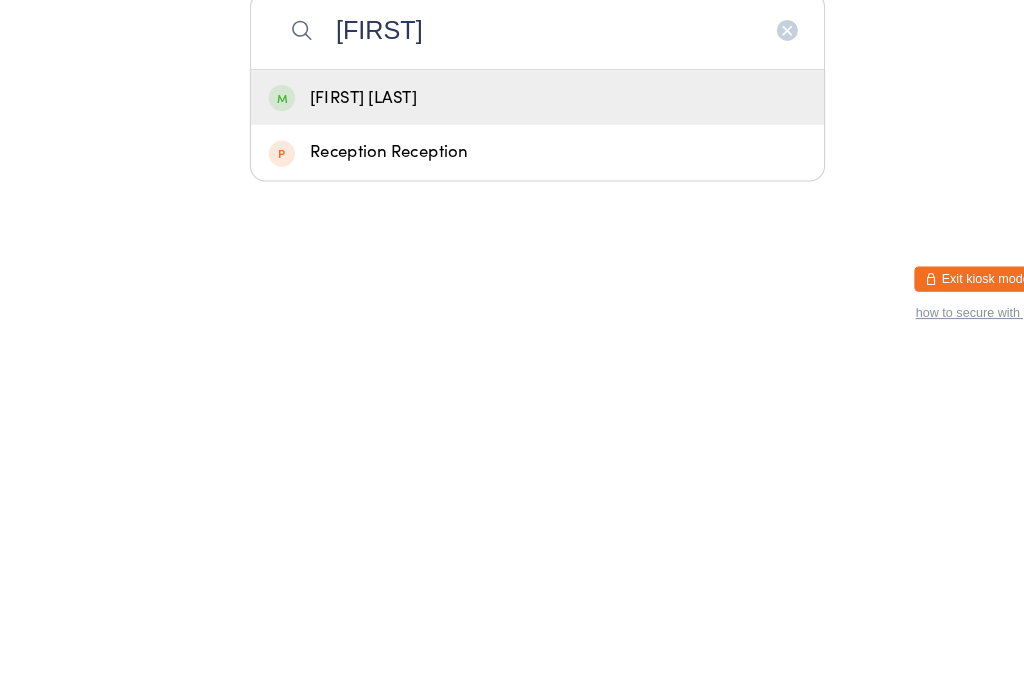 type on "[FIRST]" 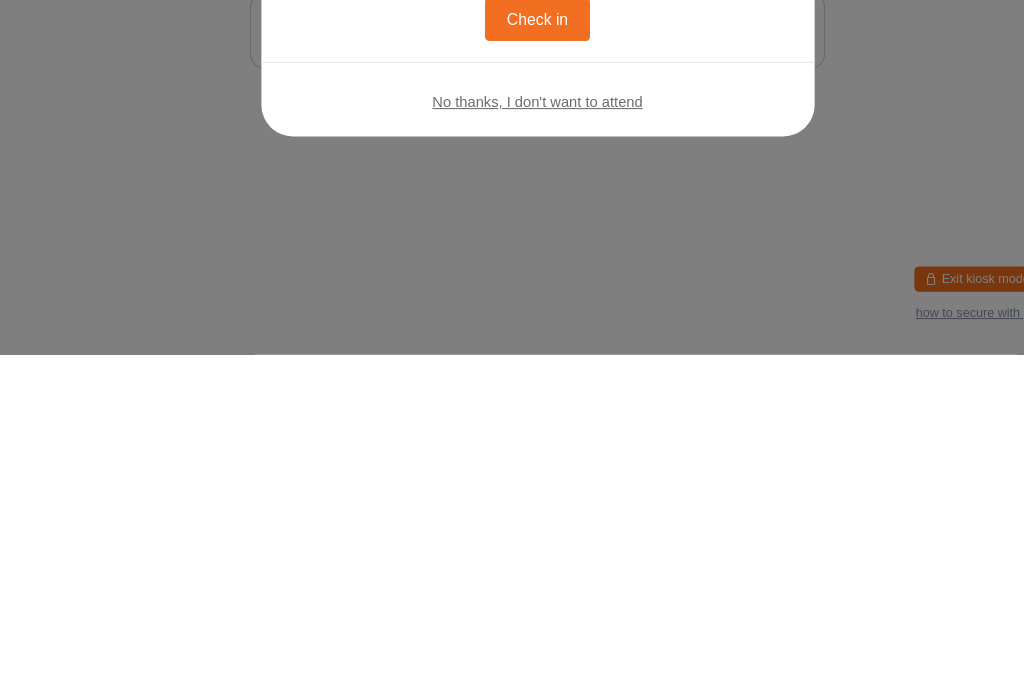 click on "Welcome, [FIRST]! You have no bookings scheduled for today. Click the button below to check in. Check in No thanks, I don't want to attend" at bounding box center [512, 349] 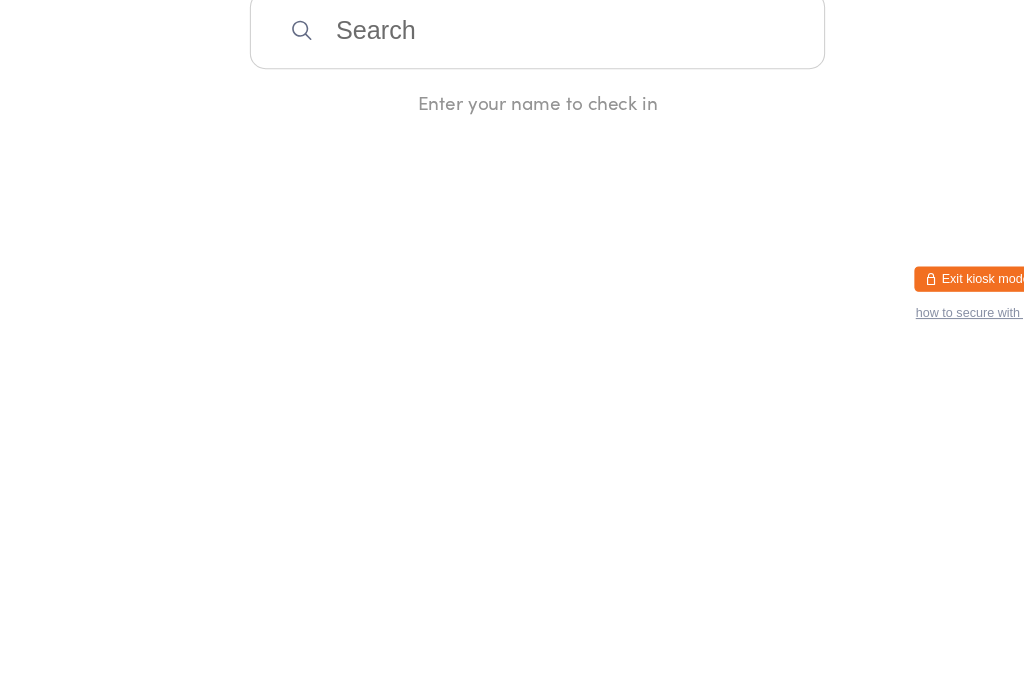 click at bounding box center (512, 389) 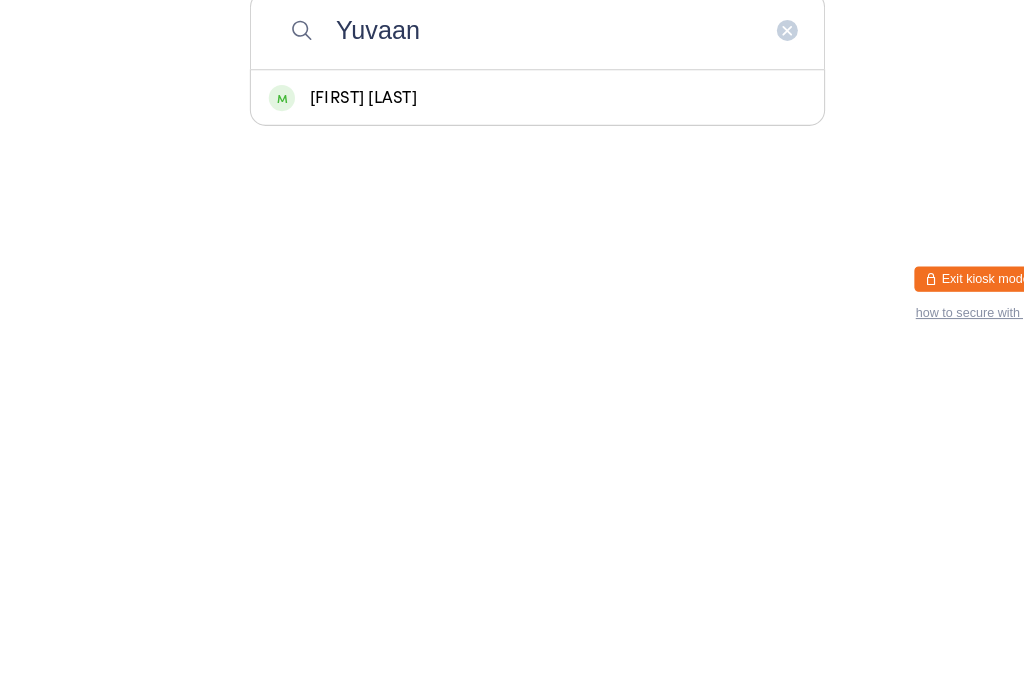 type on "Yuvaan" 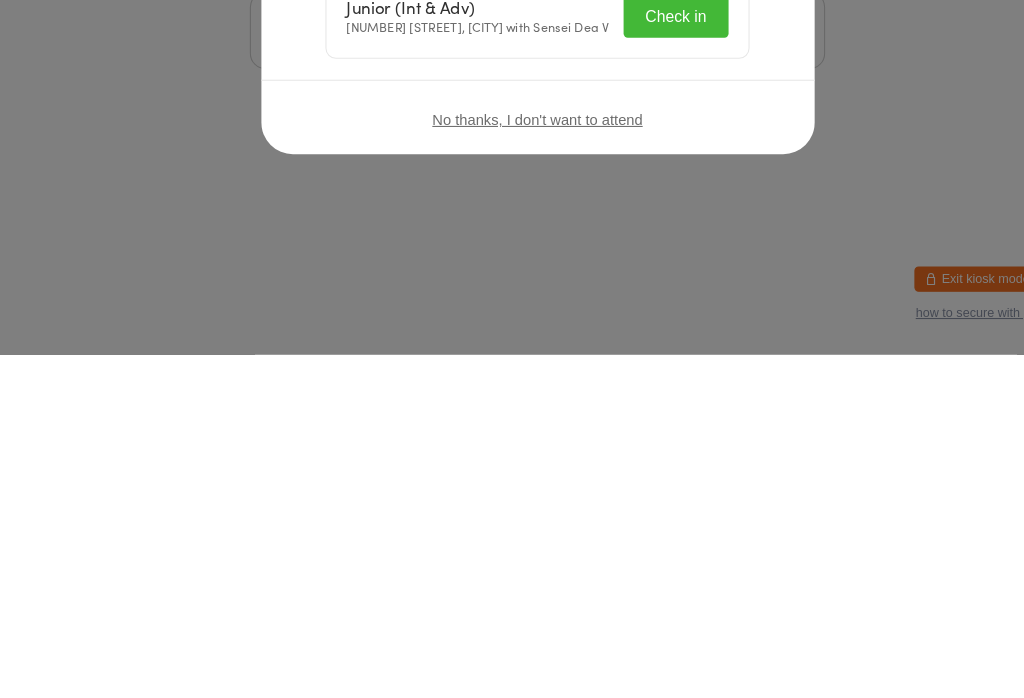 click on "Check in" at bounding box center [644, 375] 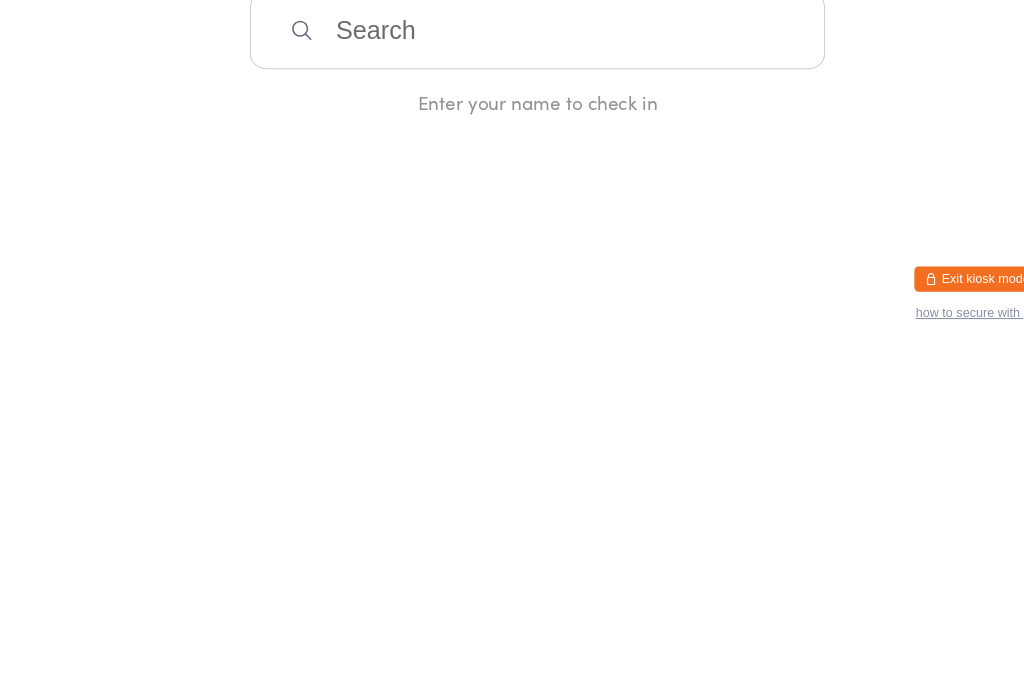 click at bounding box center (512, 389) 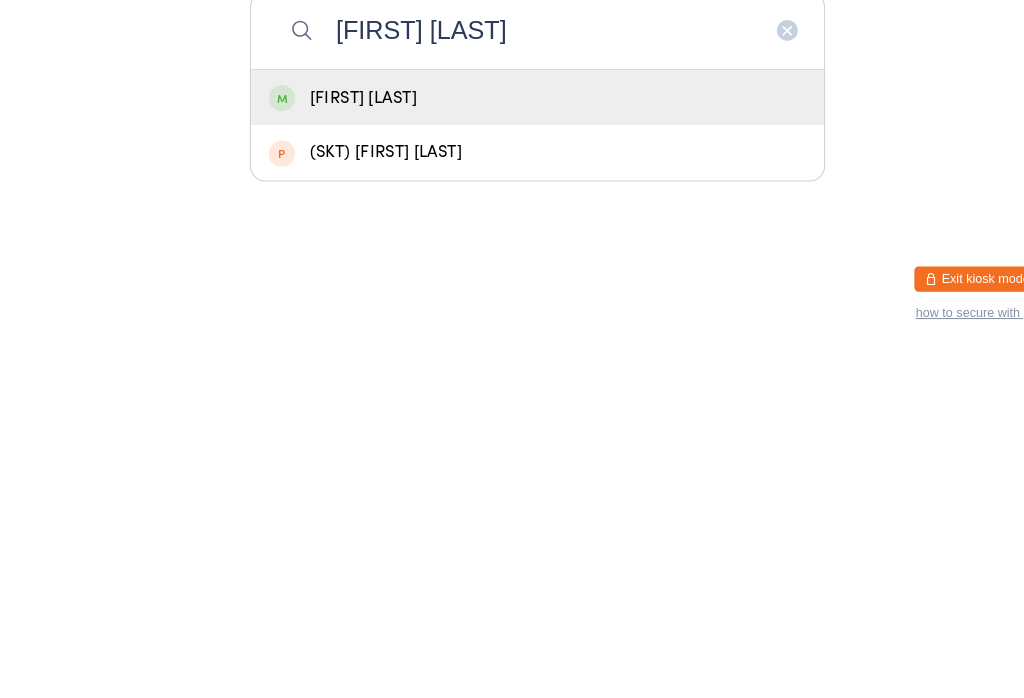 type on "[FIRST] [LAST]" 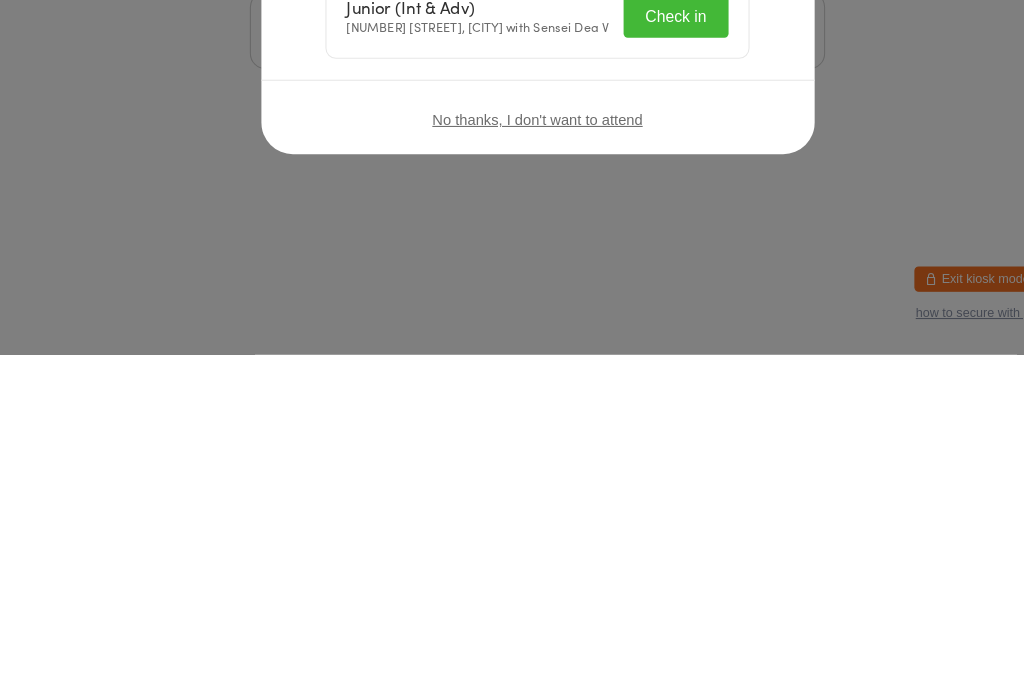 click on "Check in" at bounding box center (644, 375) 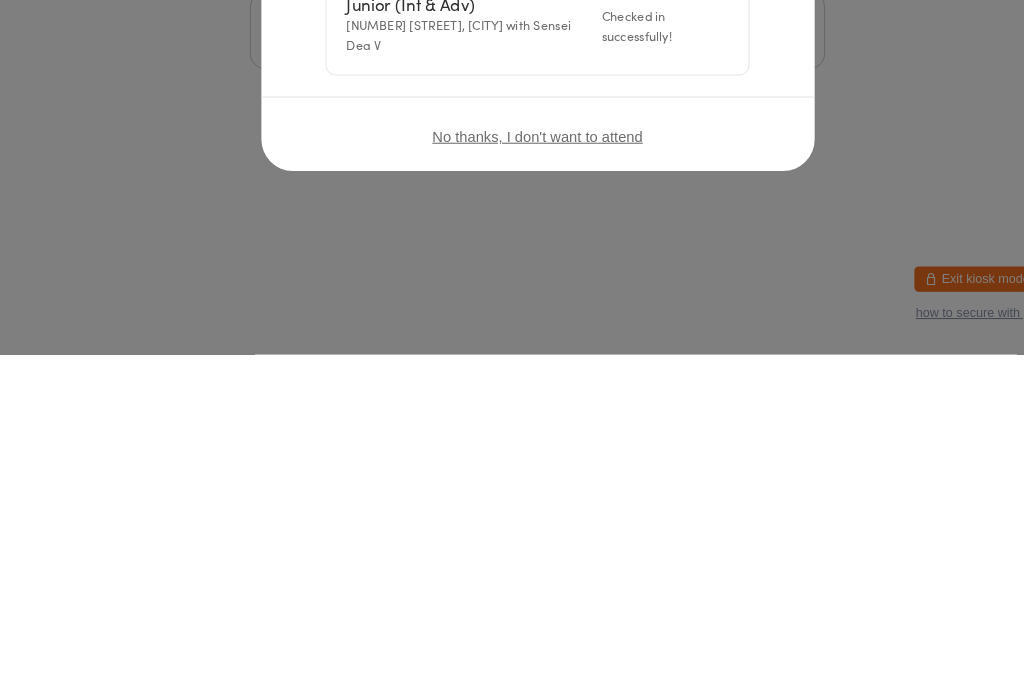 click on "Manual search Scanner input Check Out Welcome! Enter your name to check in" at bounding box center (512, 235) 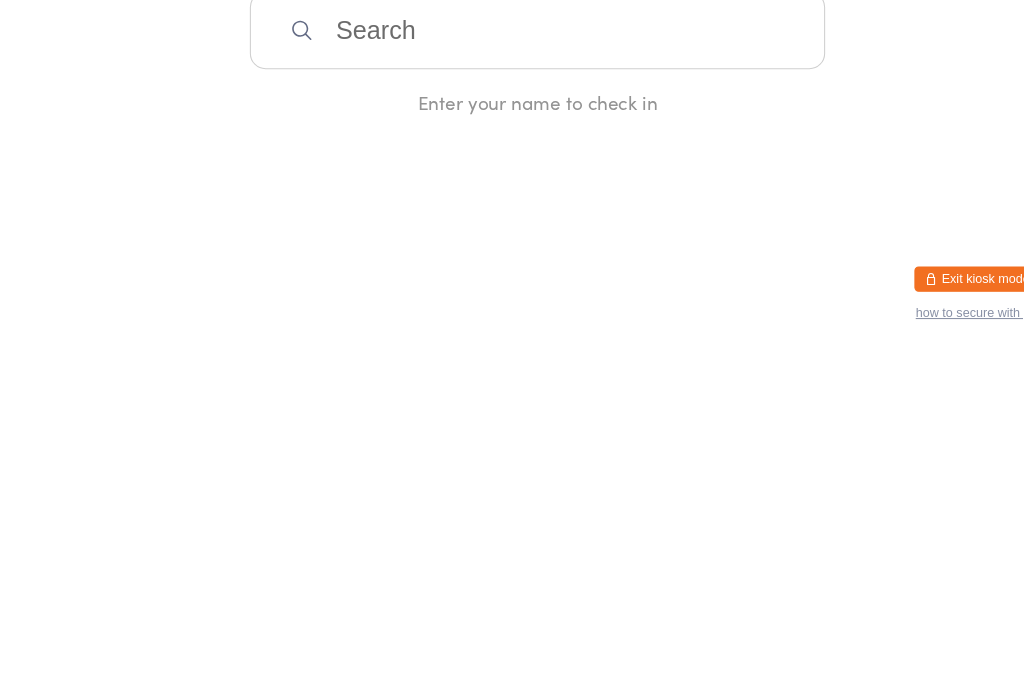 click at bounding box center (512, 389) 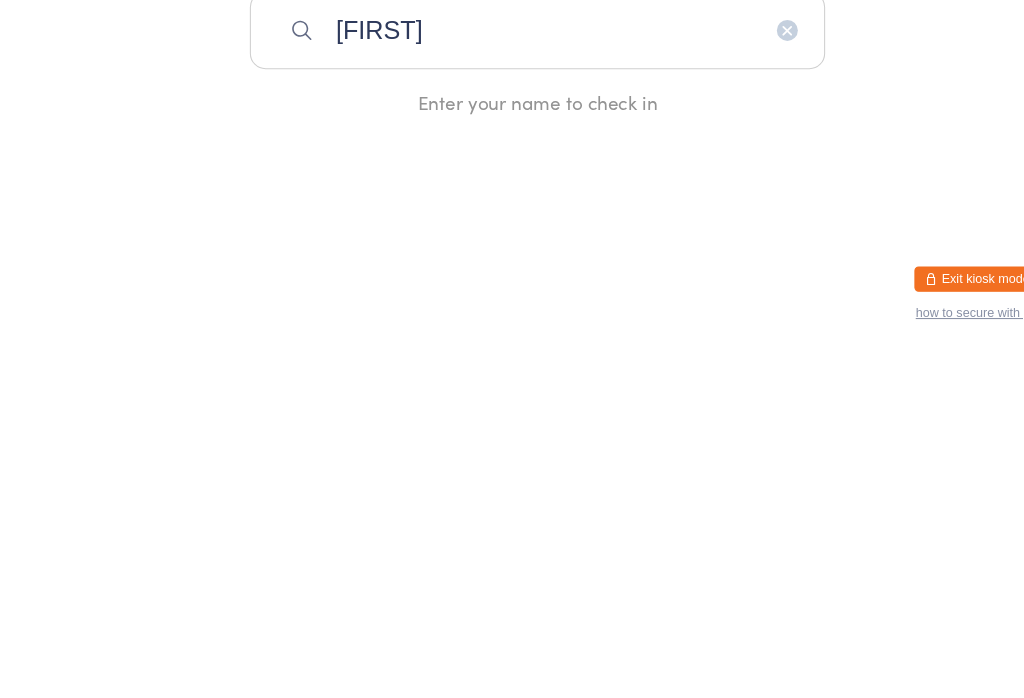 type on "[FIRST]" 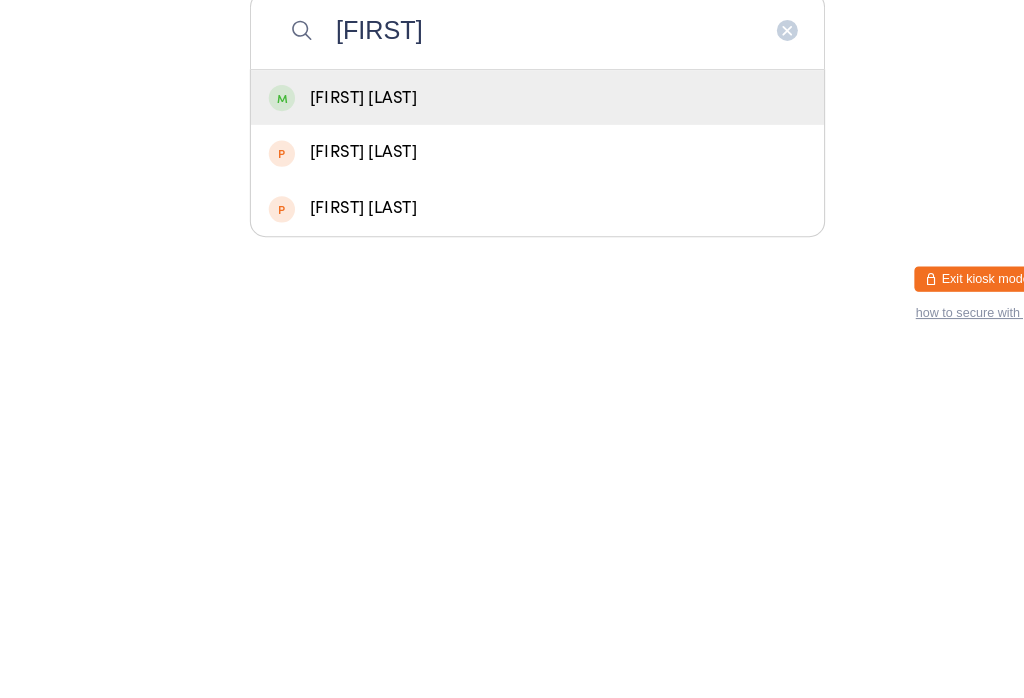click on "[FIRST] [LAST]" at bounding box center (512, 453) 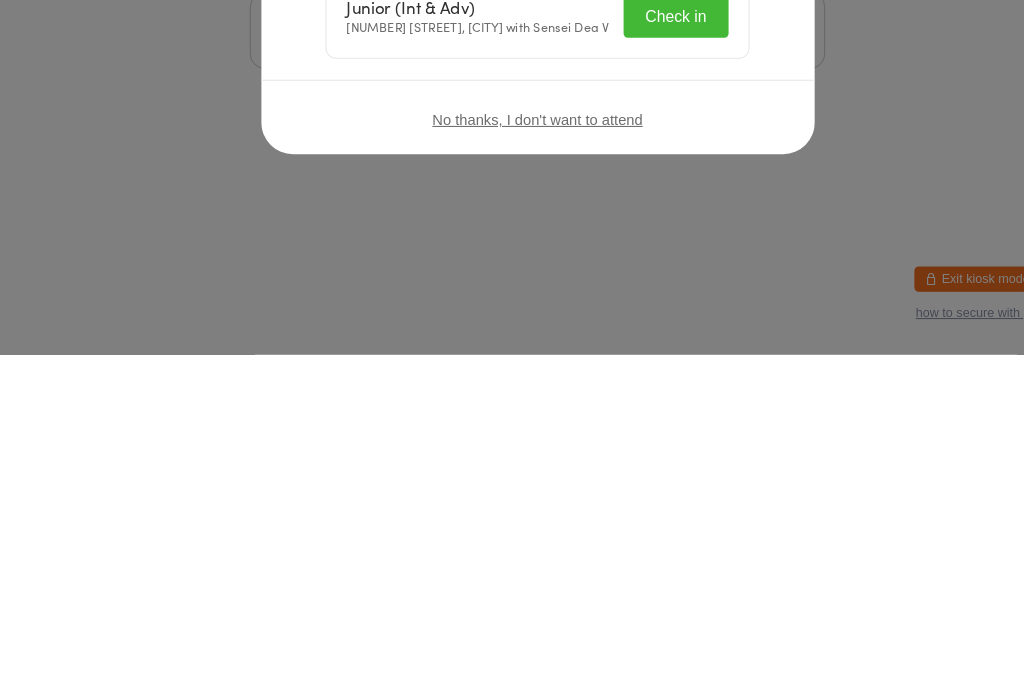click on "Welcome, [FIRST] [LAST]! Choose an event below to check in Junior (Int & Adv) [NUMBER] [STREET], [CITY] with Sensei Dea V Check in No thanks, I don't want to attend" at bounding box center [512, 349] 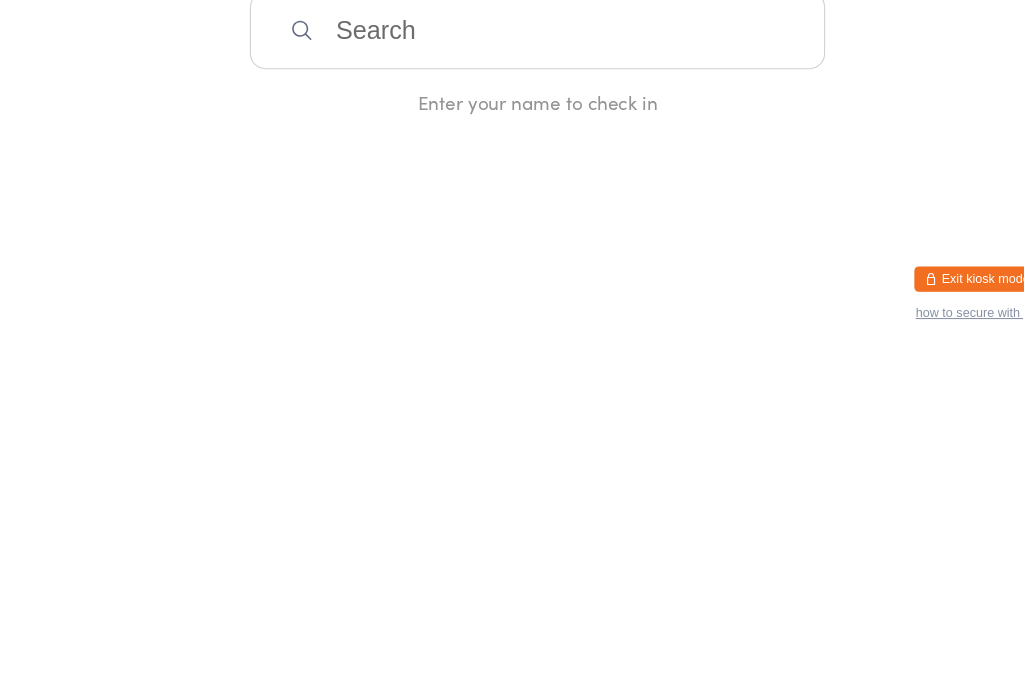 click at bounding box center [512, 389] 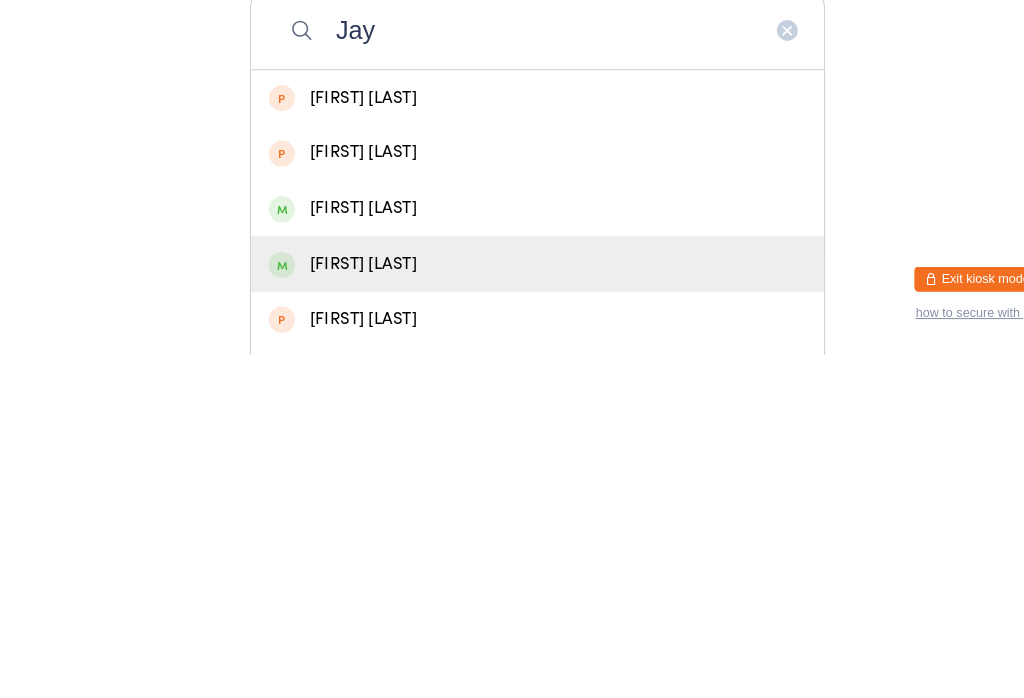 type on "Jay" 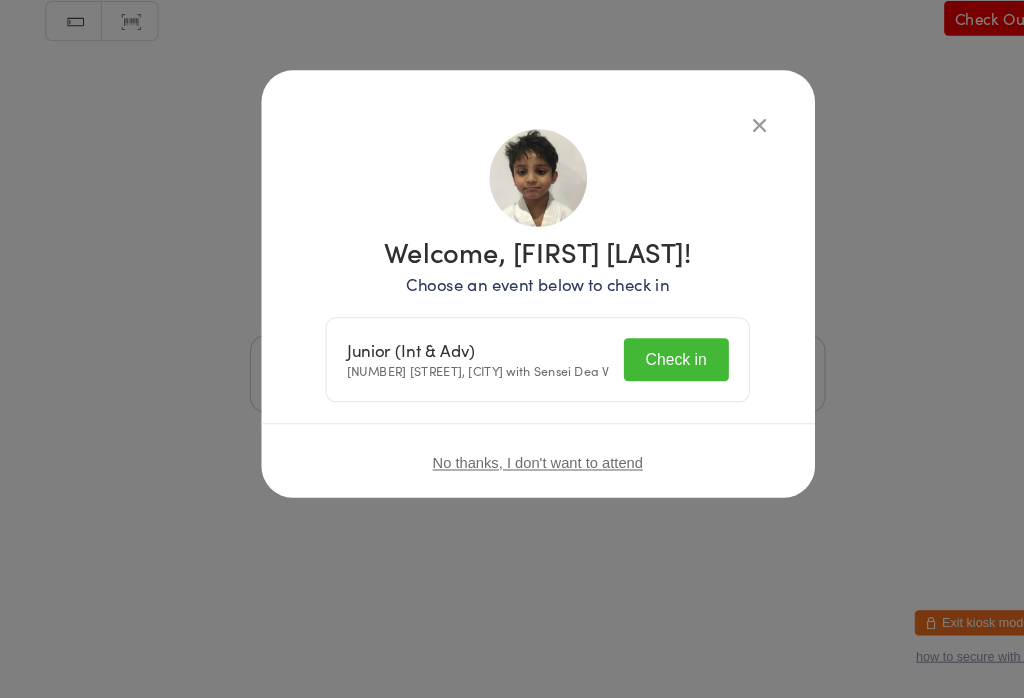 click on "Check in" at bounding box center [644, 375] 